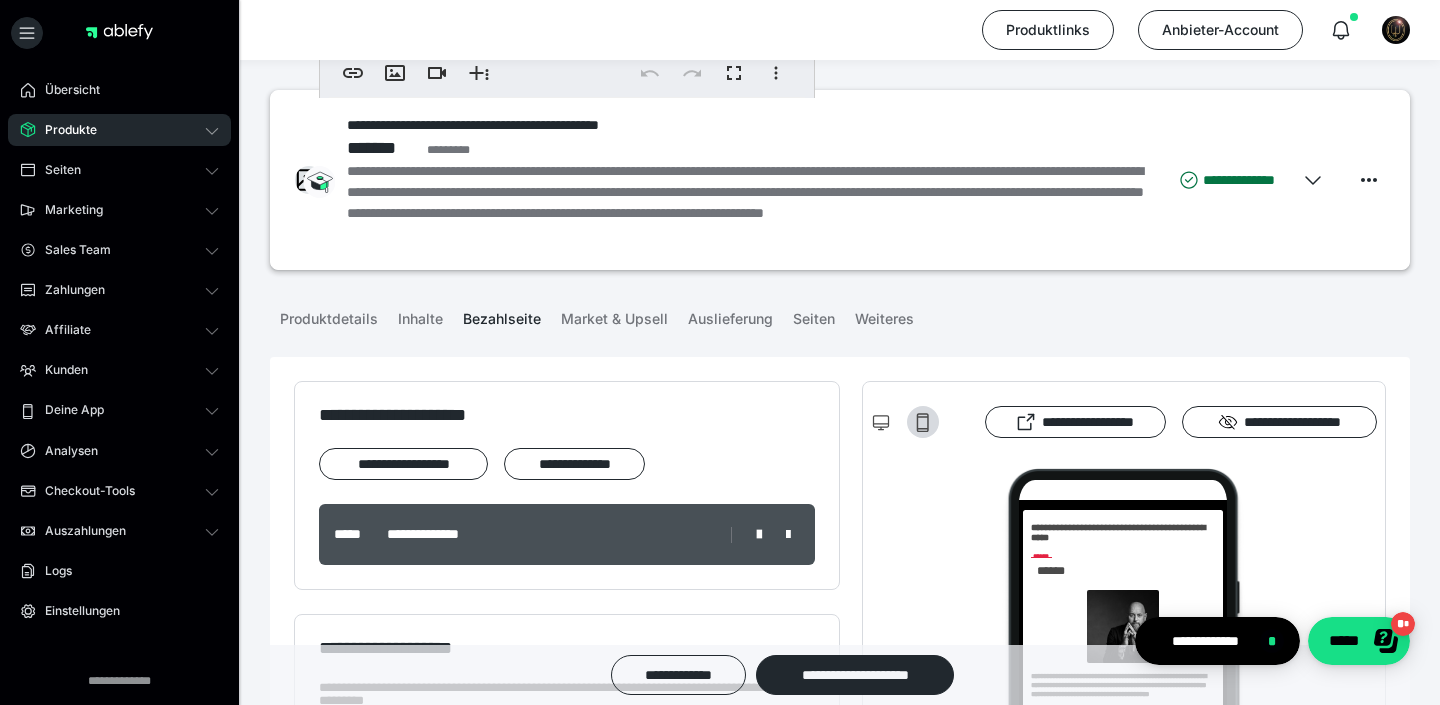 scroll, scrollTop: 758, scrollLeft: 0, axis: vertical 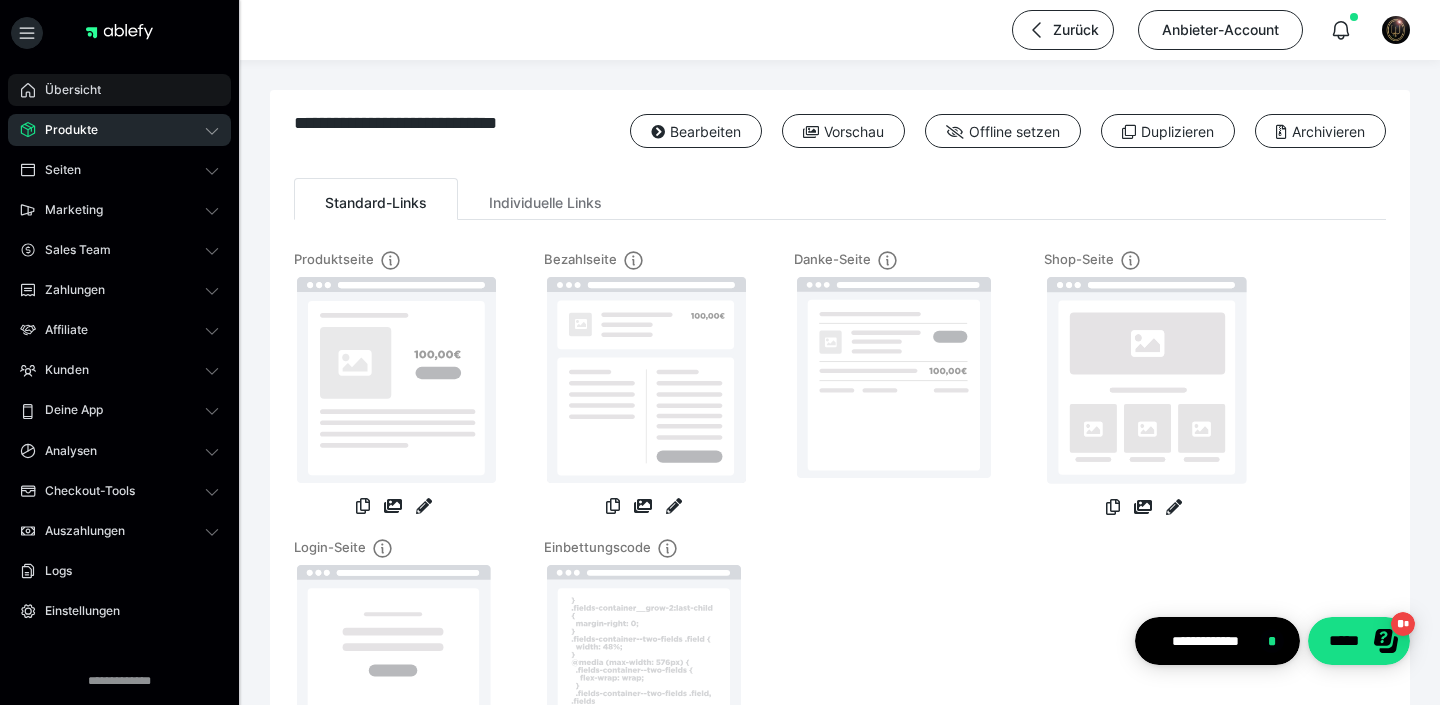 click on "Übersicht" at bounding box center [66, 90] 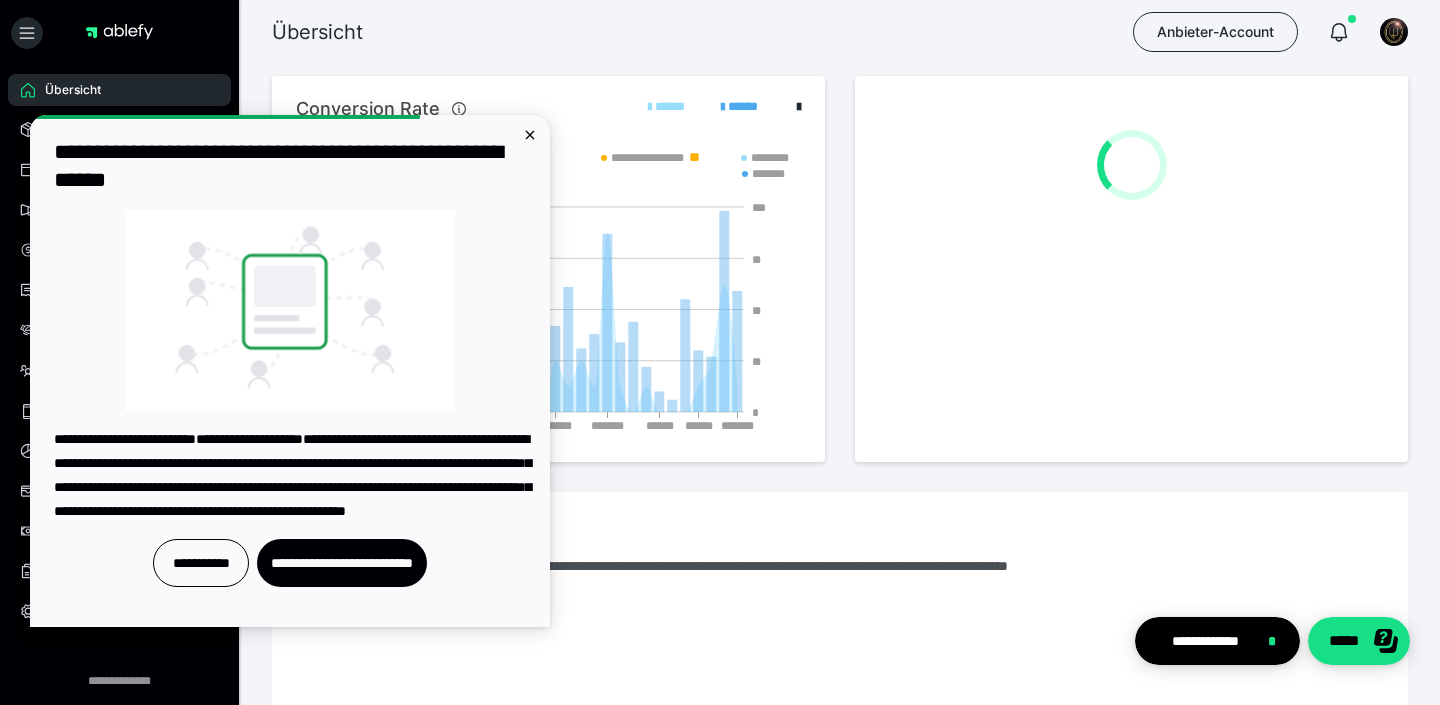 scroll, scrollTop: 0, scrollLeft: 0, axis: both 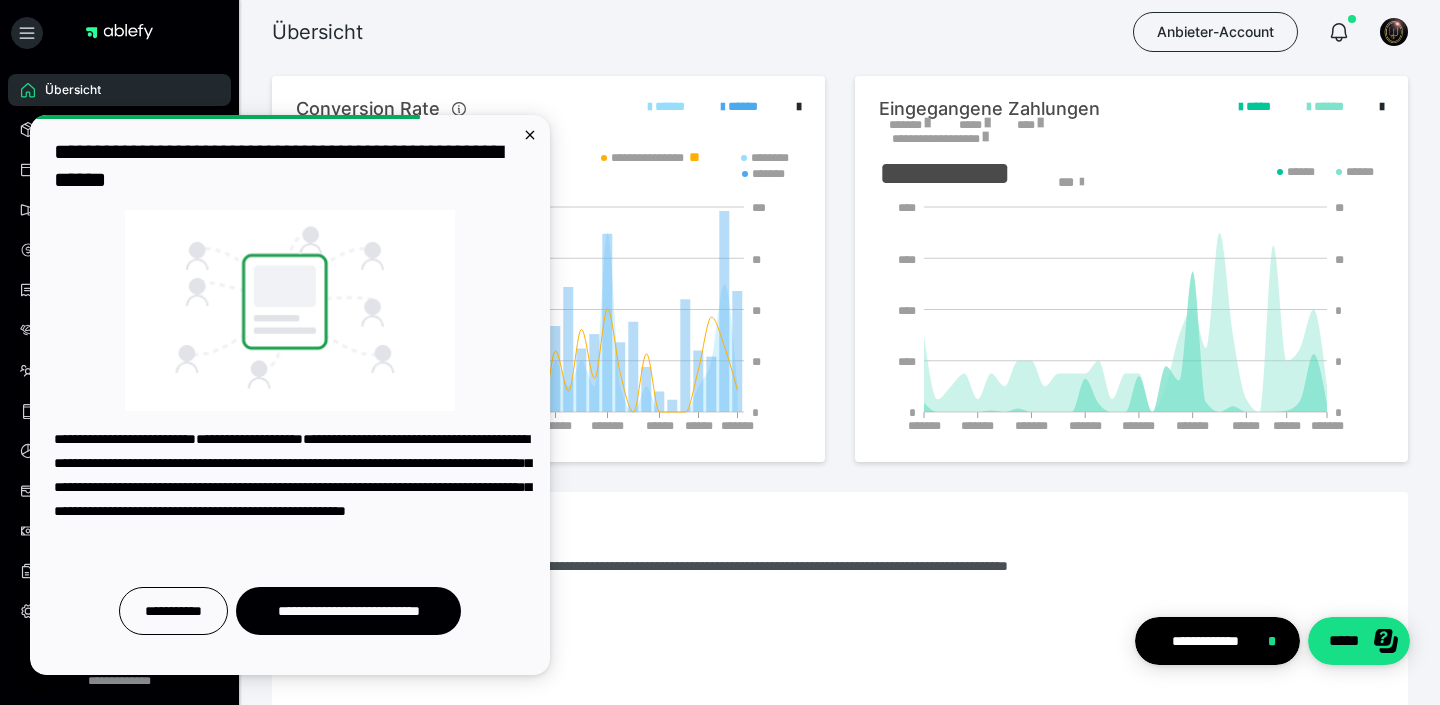 click on "**********" at bounding box center (548, 269) 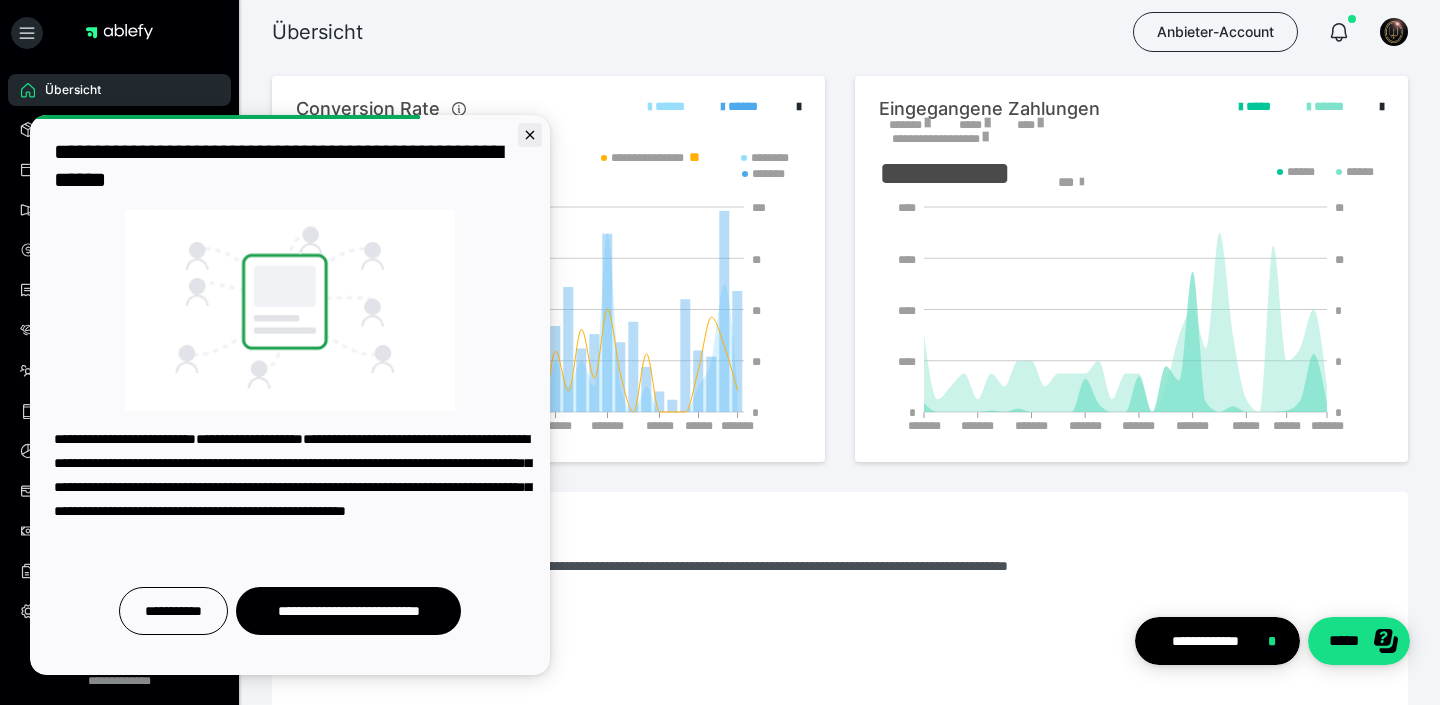 click 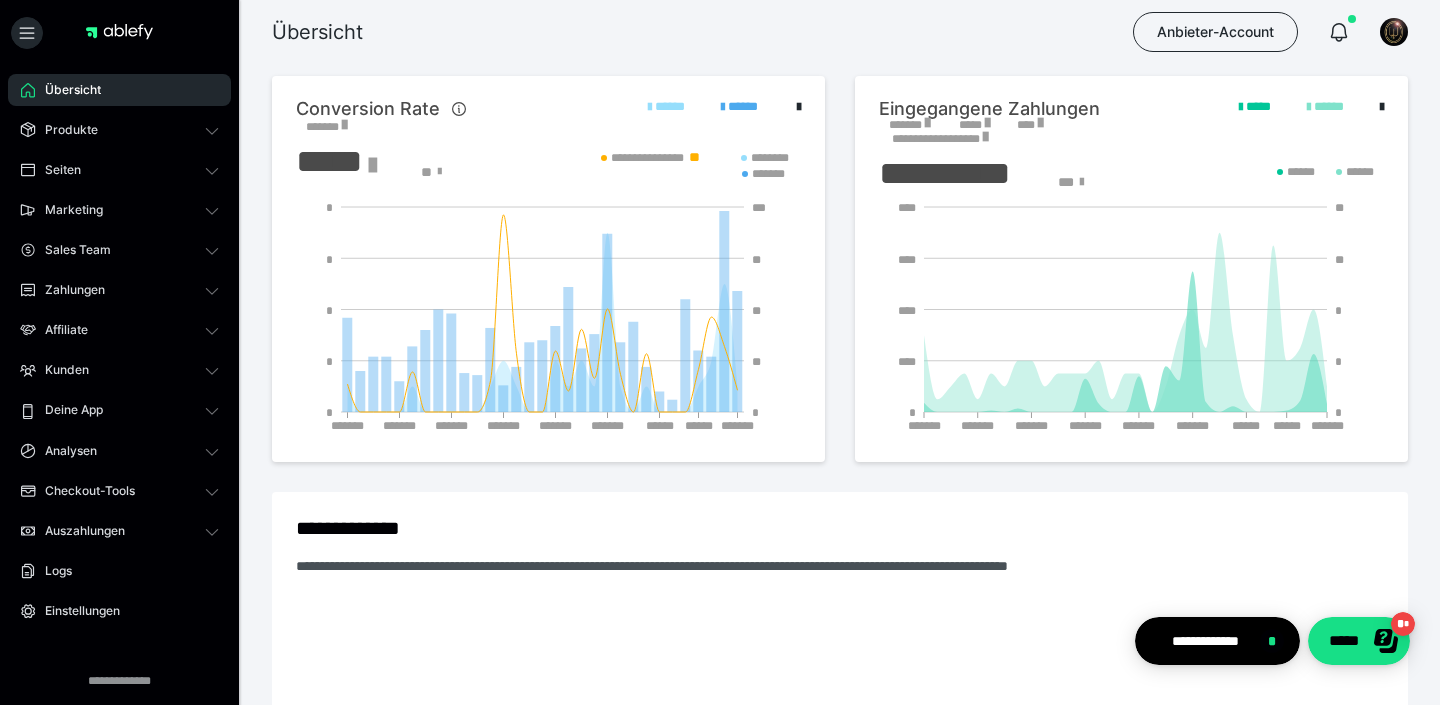 scroll, scrollTop: 0, scrollLeft: 0, axis: both 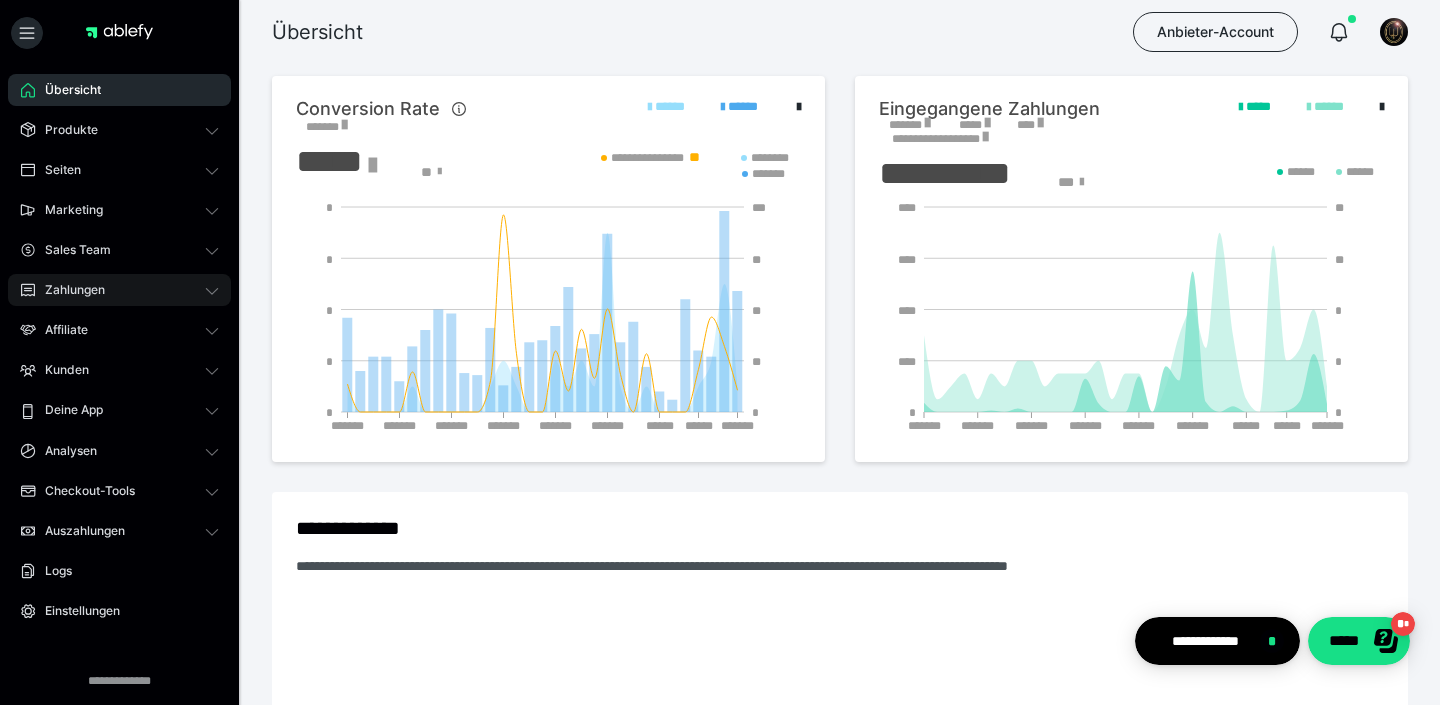 click on "Zahlungen" at bounding box center (119, 290) 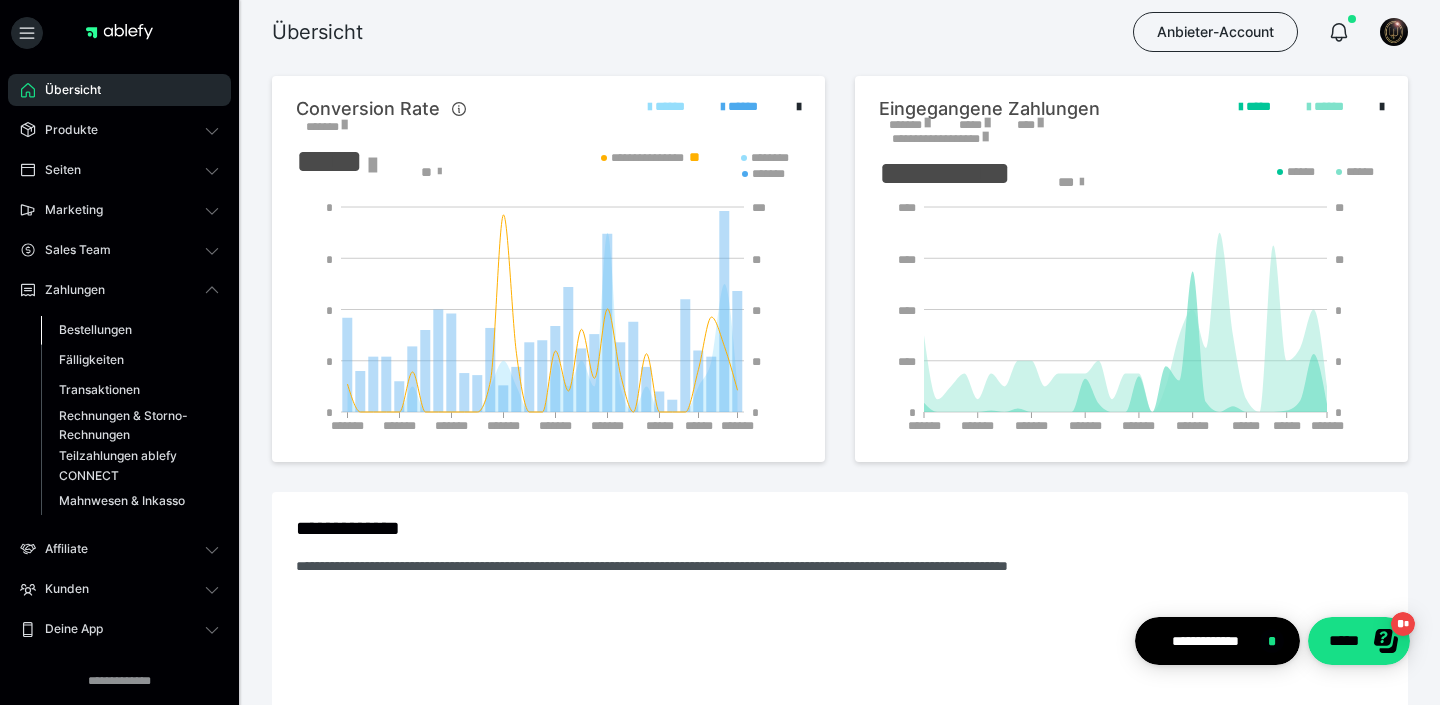 click on "Bestellungen" at bounding box center (95, 329) 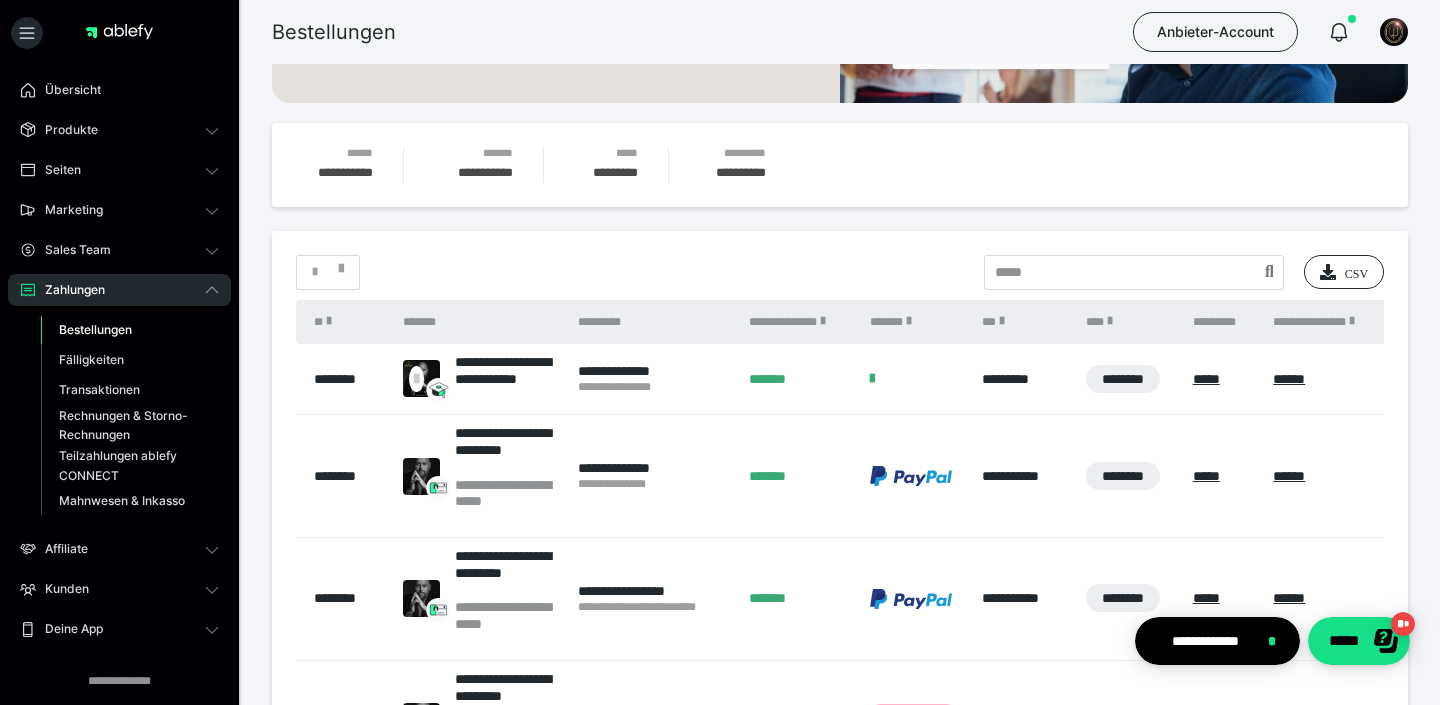 scroll, scrollTop: 244, scrollLeft: 0, axis: vertical 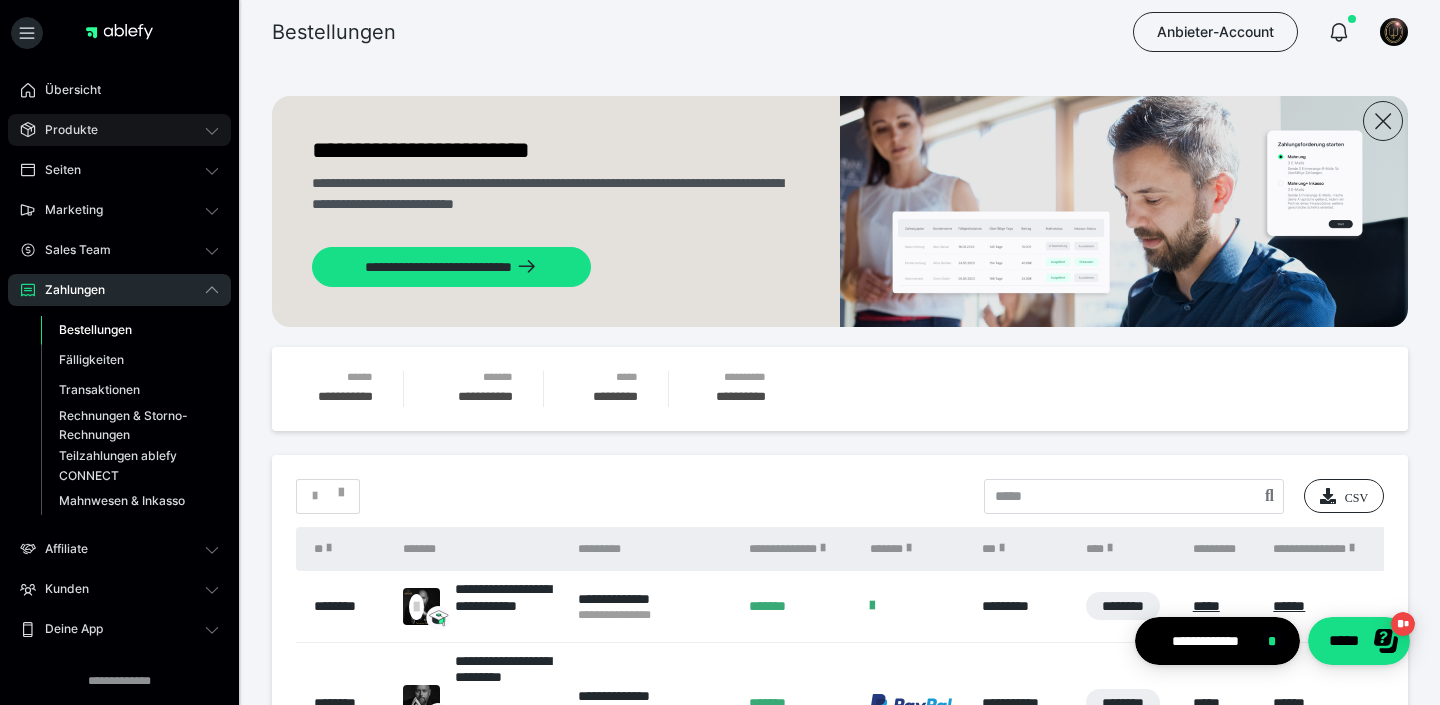 click on "Produkte" at bounding box center [119, 130] 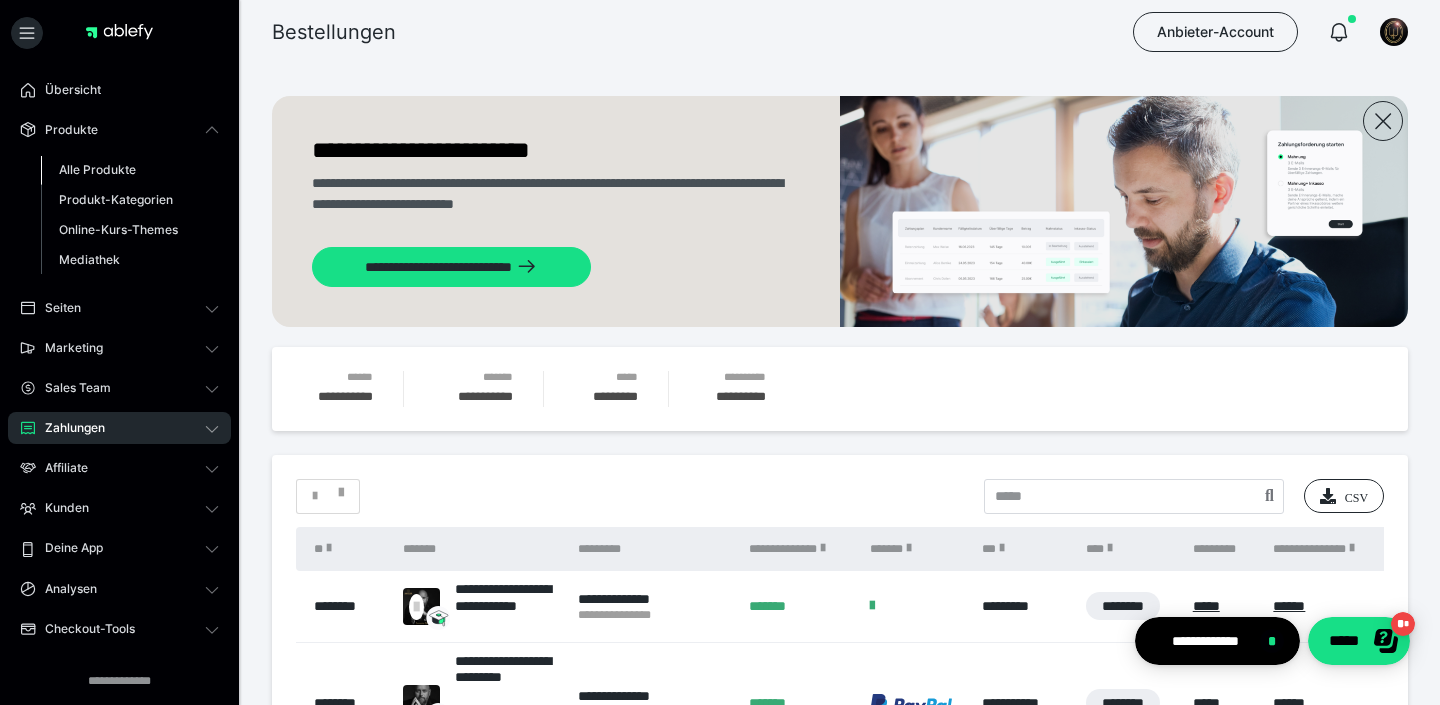 click on "Alle Produkte" at bounding box center [97, 169] 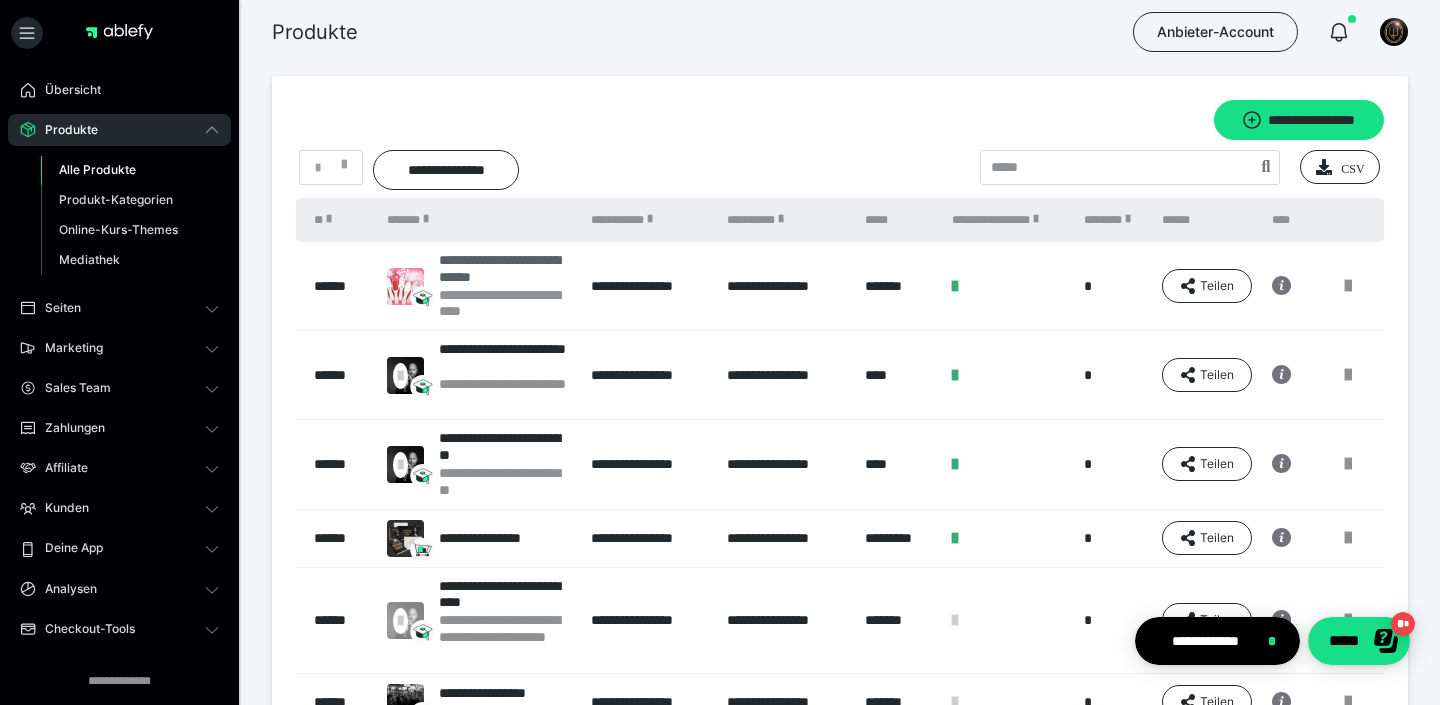 click on "**********" at bounding box center [505, 269] 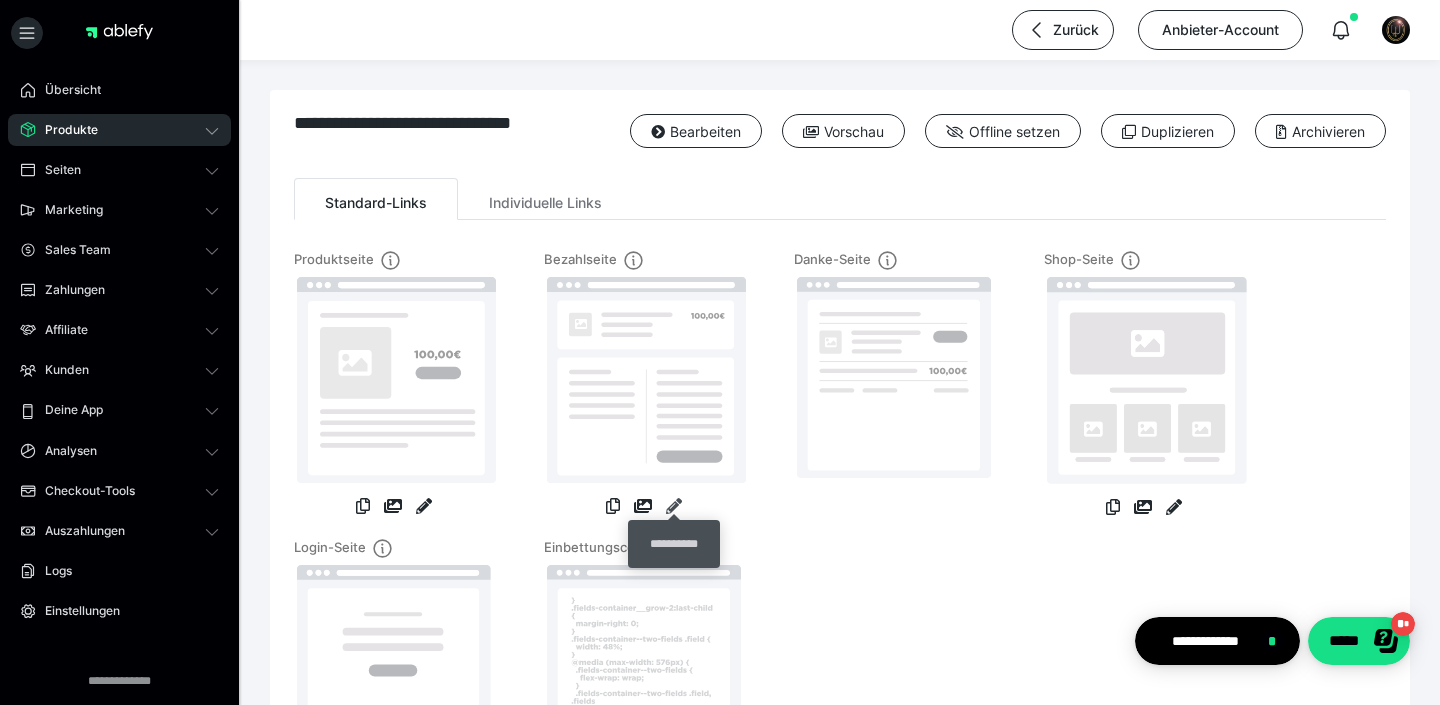 click at bounding box center (674, 506) 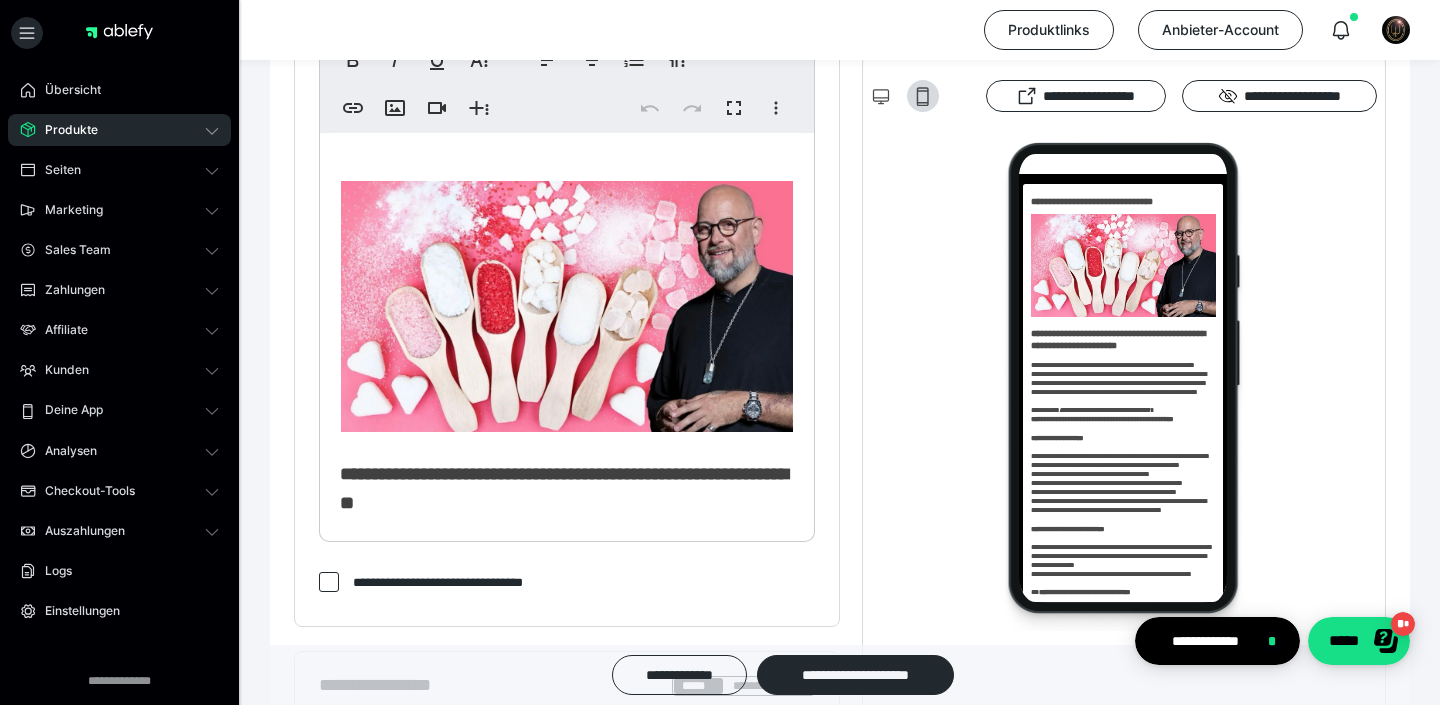 scroll, scrollTop: 0, scrollLeft: 0, axis: both 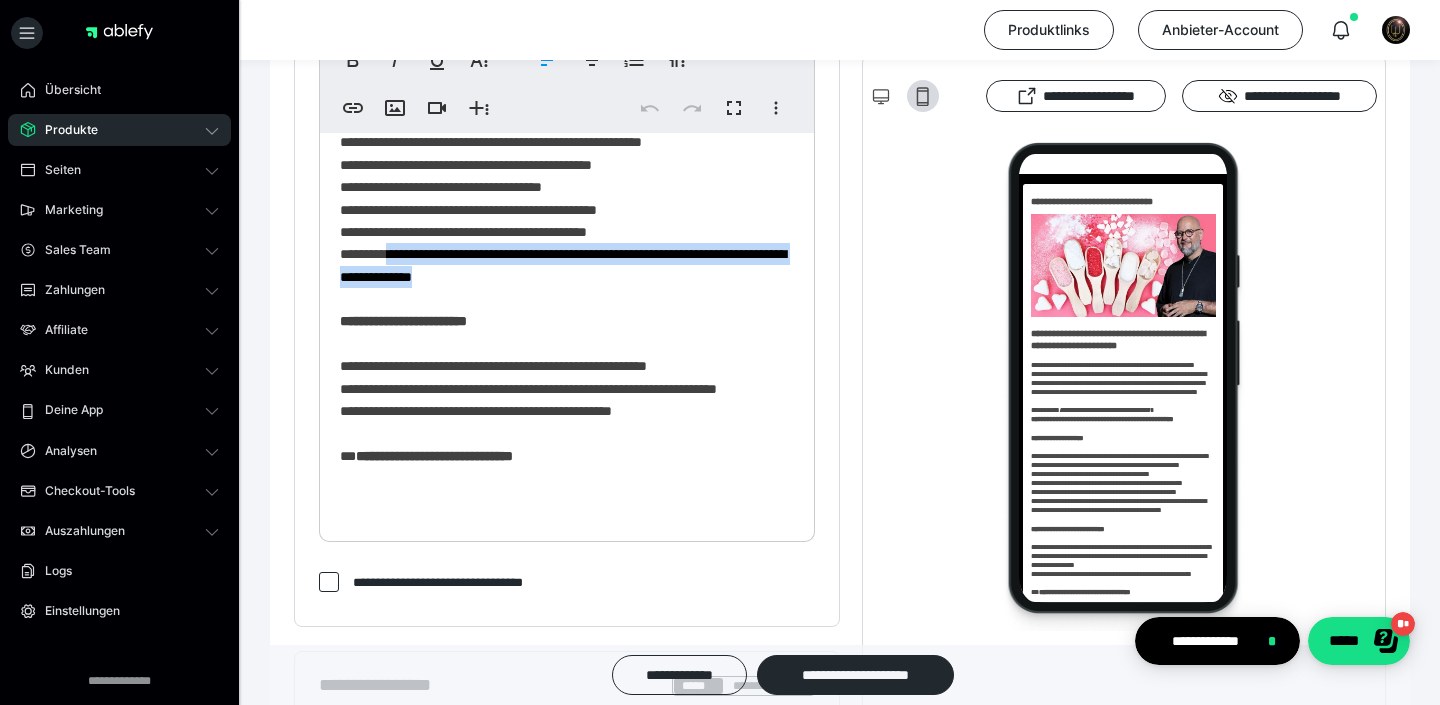 drag, startPoint x: 422, startPoint y: 275, endPoint x: 584, endPoint y: 300, distance: 163.91766 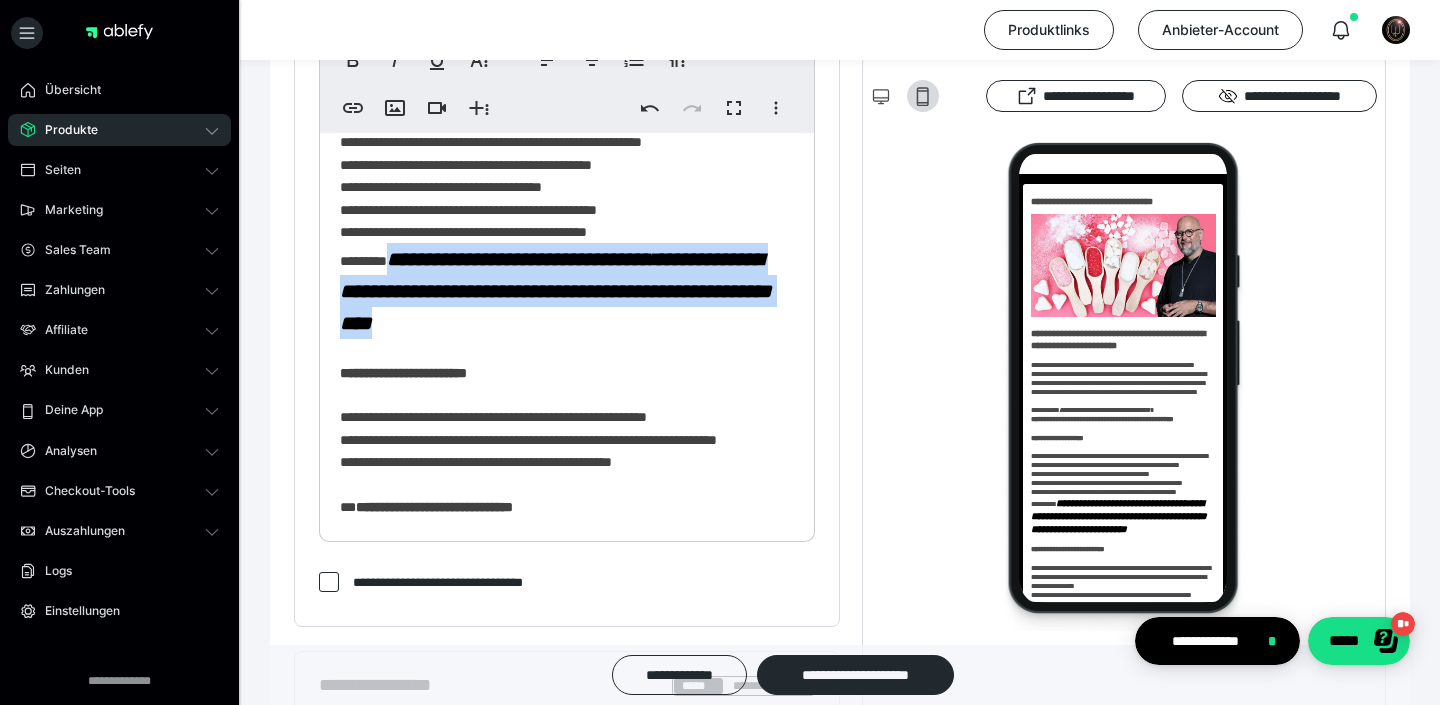 drag, startPoint x: 420, startPoint y: 280, endPoint x: 758, endPoint y: 351, distance: 345.37662 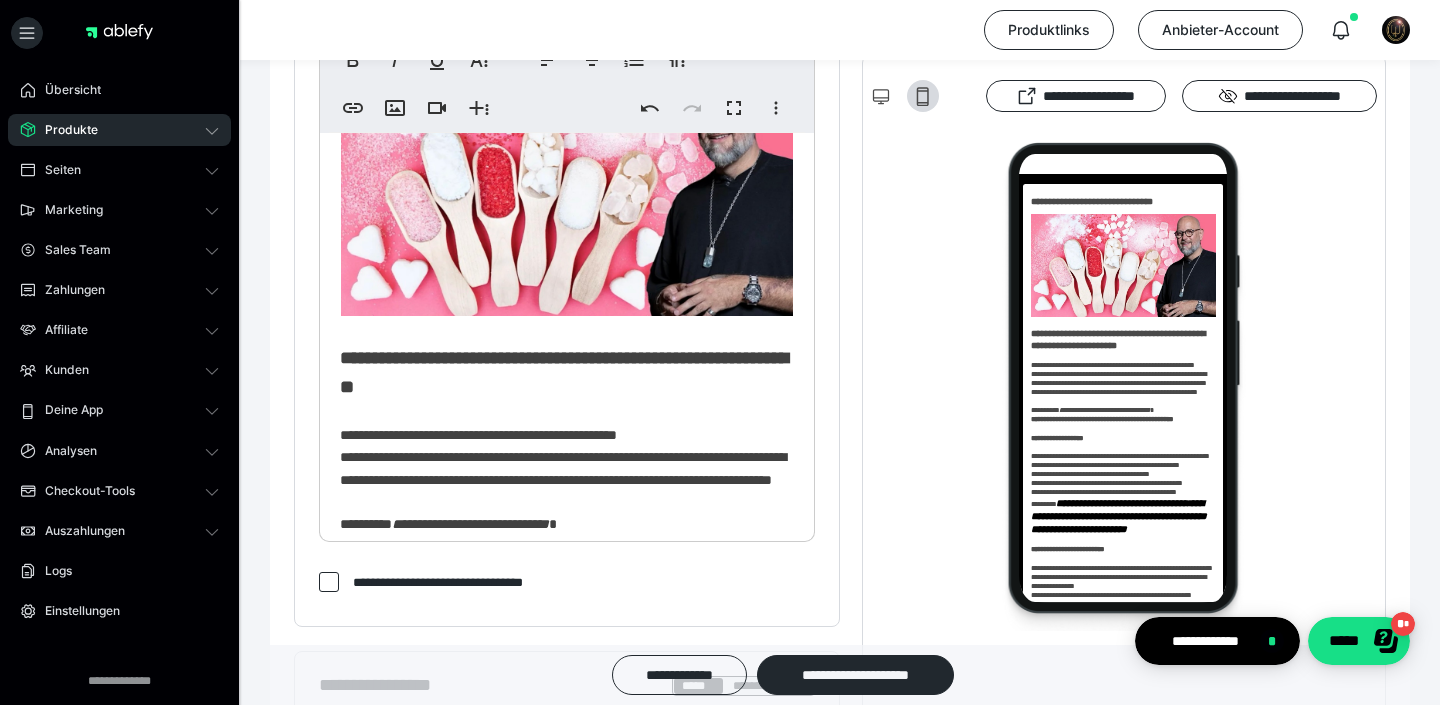 scroll, scrollTop: 0, scrollLeft: 0, axis: both 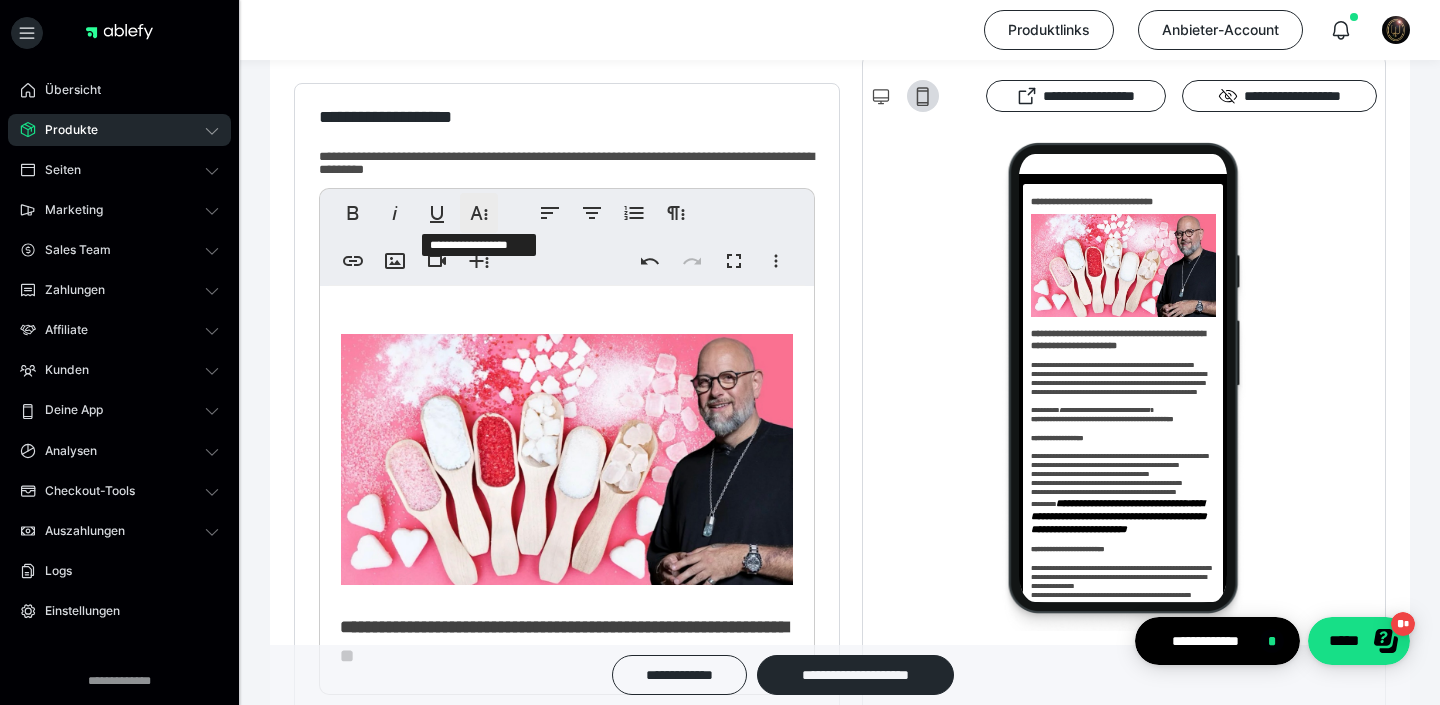 click 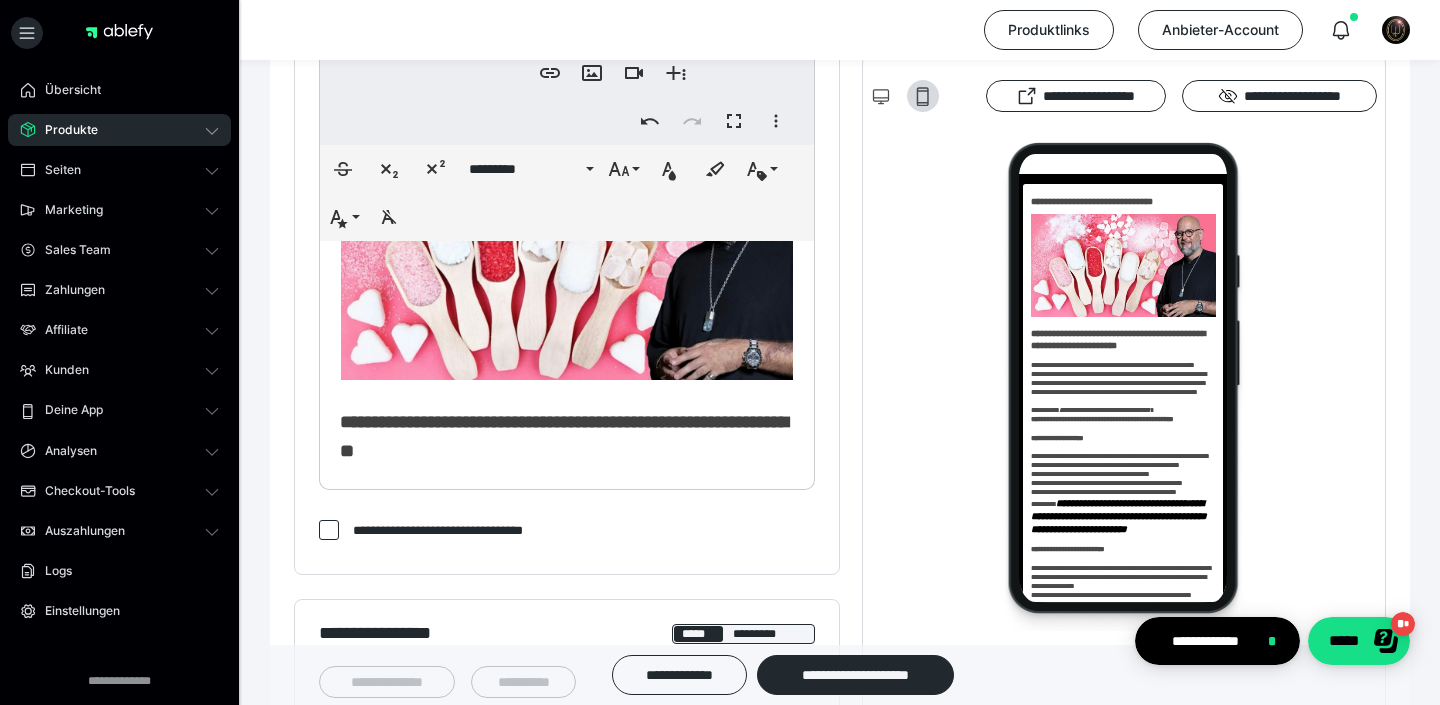 scroll, scrollTop: 796, scrollLeft: 0, axis: vertical 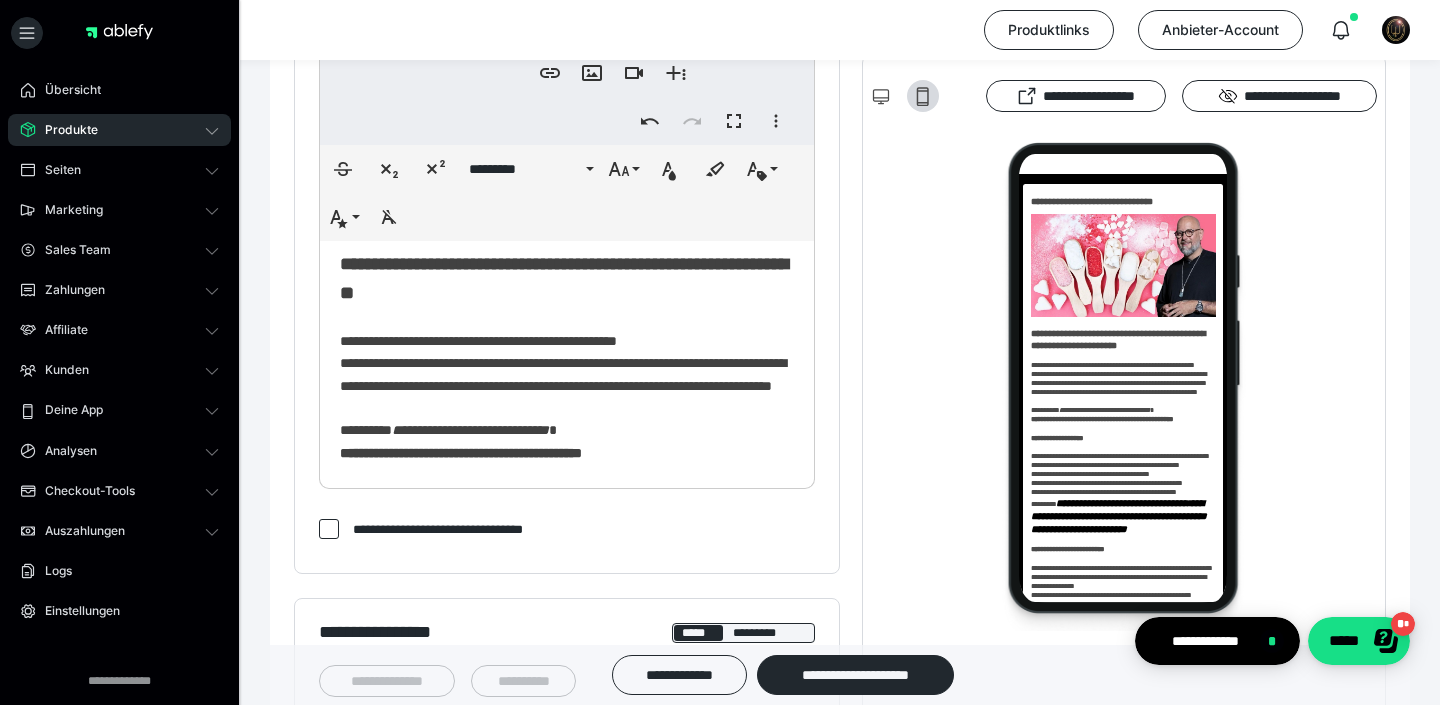 click on "**********" at bounding box center (567, 453) 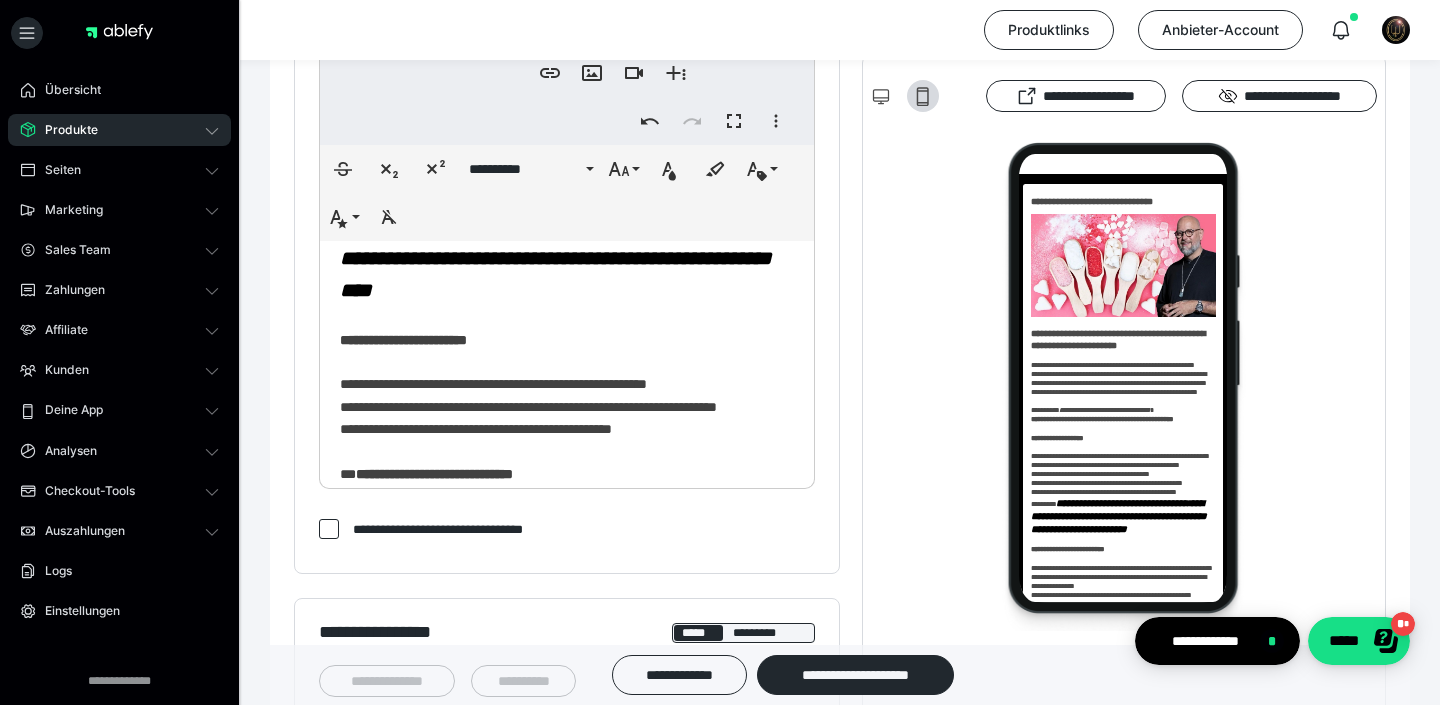 scroll, scrollTop: 441, scrollLeft: 0, axis: vertical 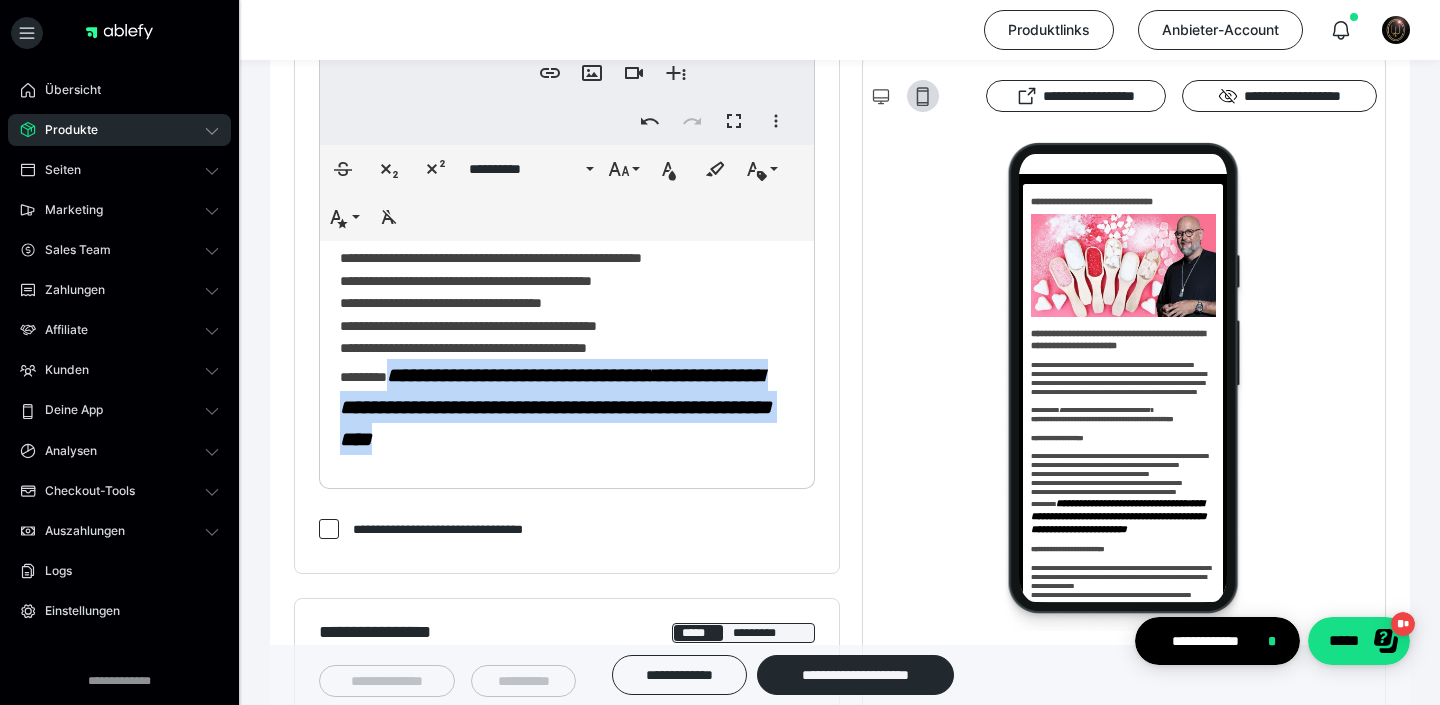 drag, startPoint x: 423, startPoint y: 397, endPoint x: 752, endPoint y: 459, distance: 334.791 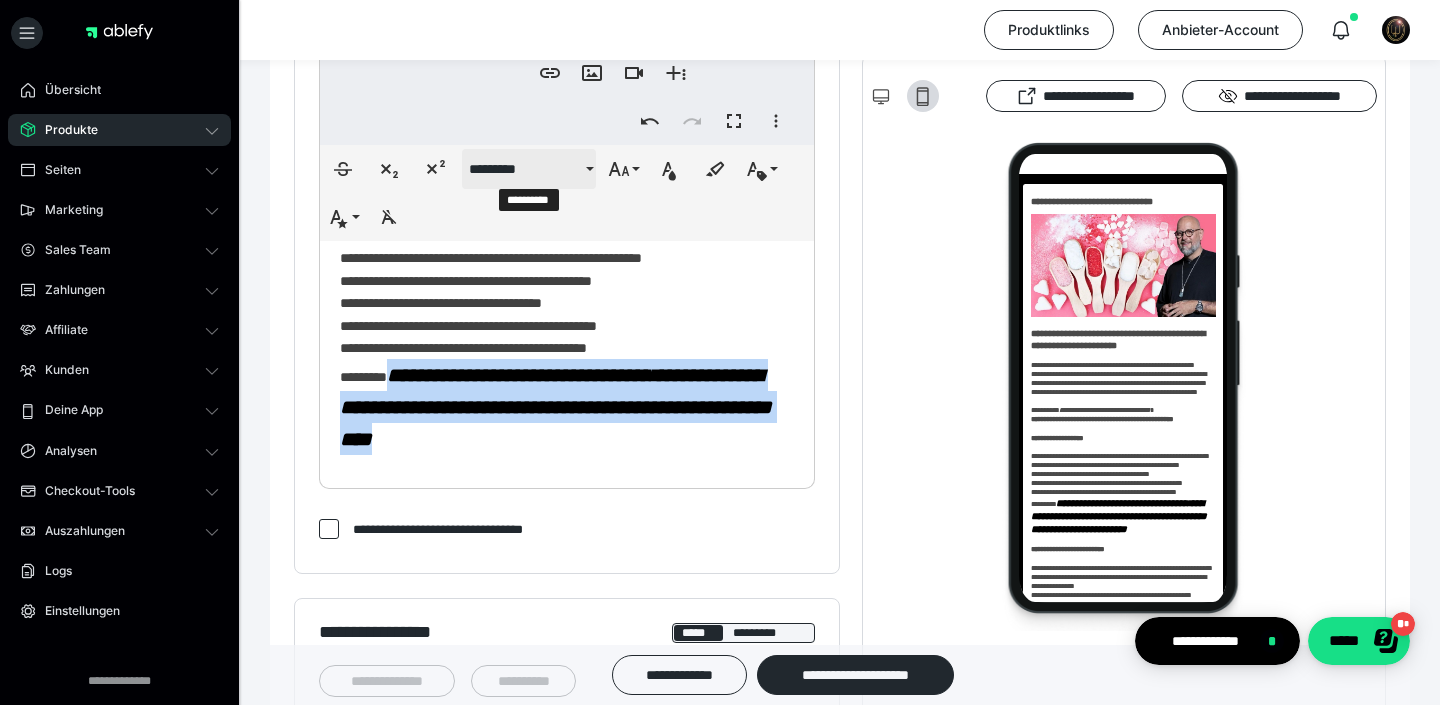 click on "*********" at bounding box center (529, 169) 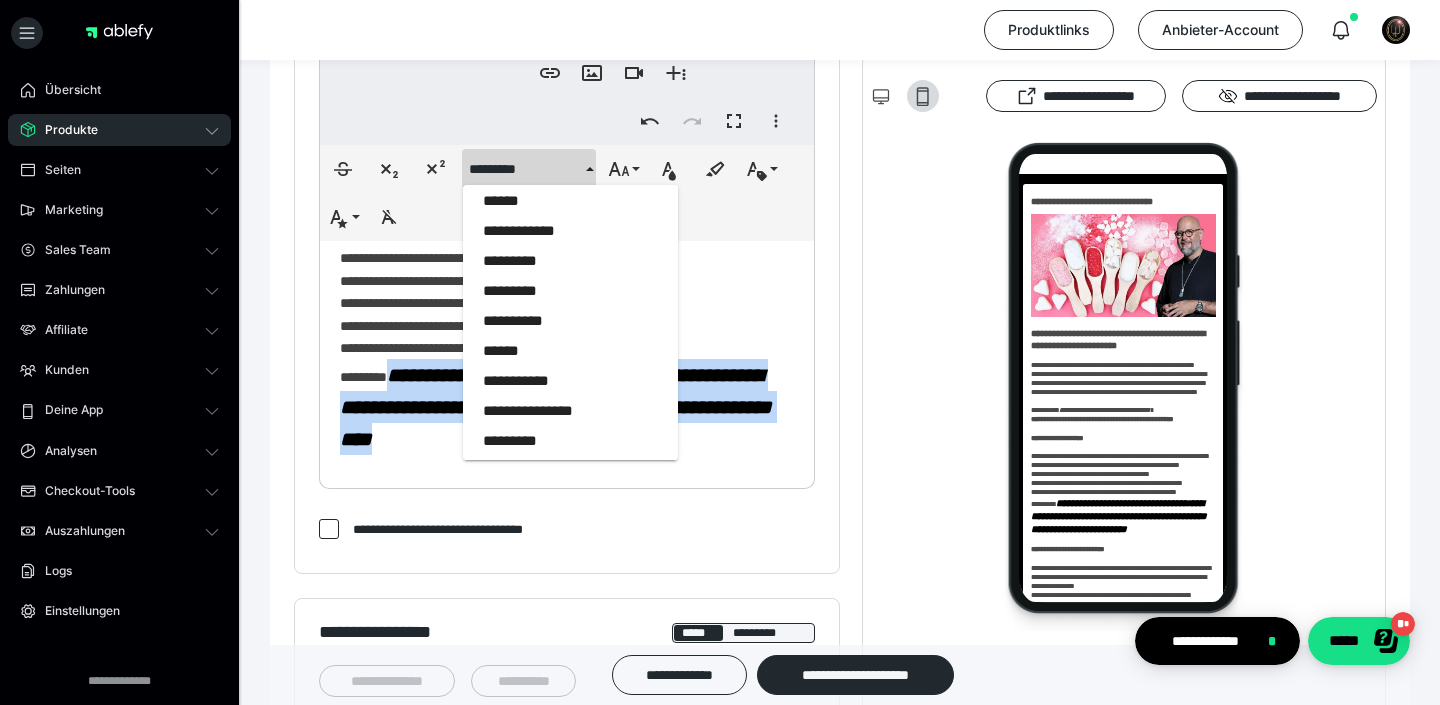 scroll, scrollTop: 1988, scrollLeft: 0, axis: vertical 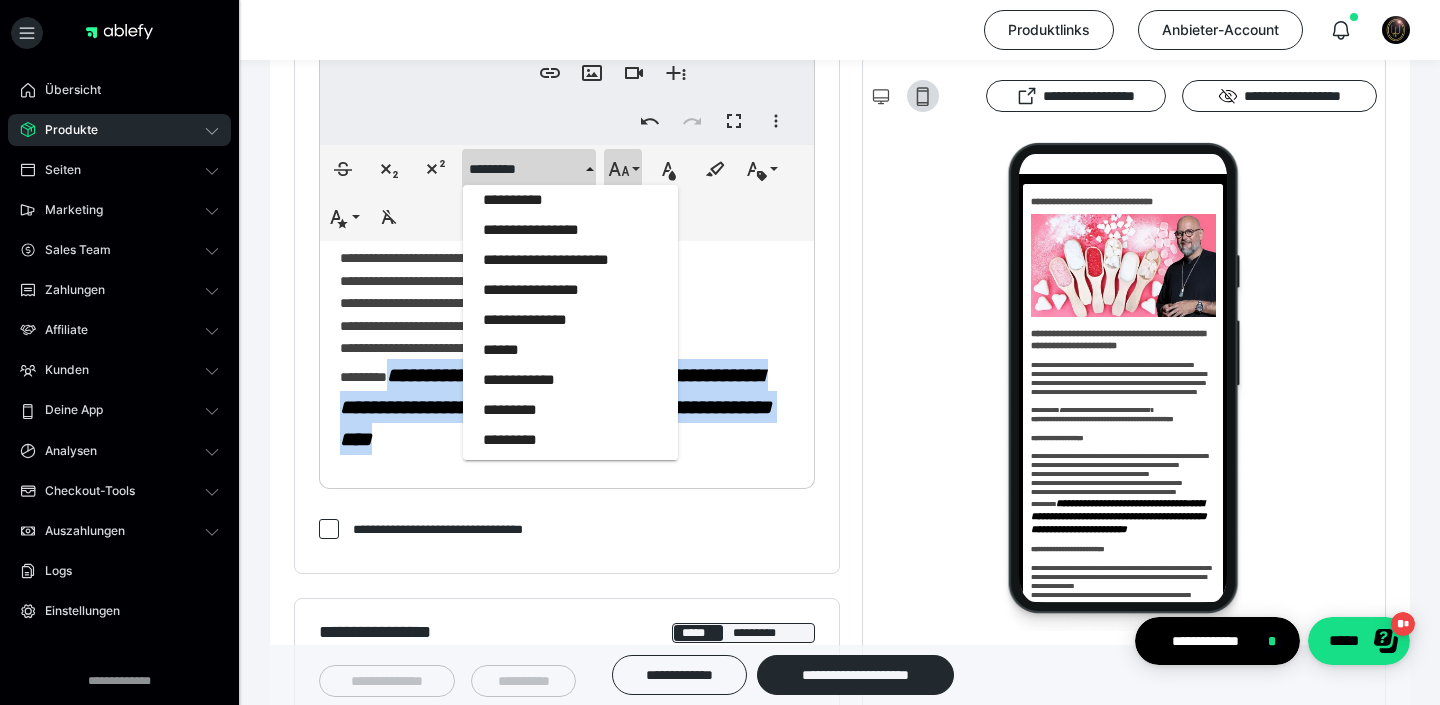 click 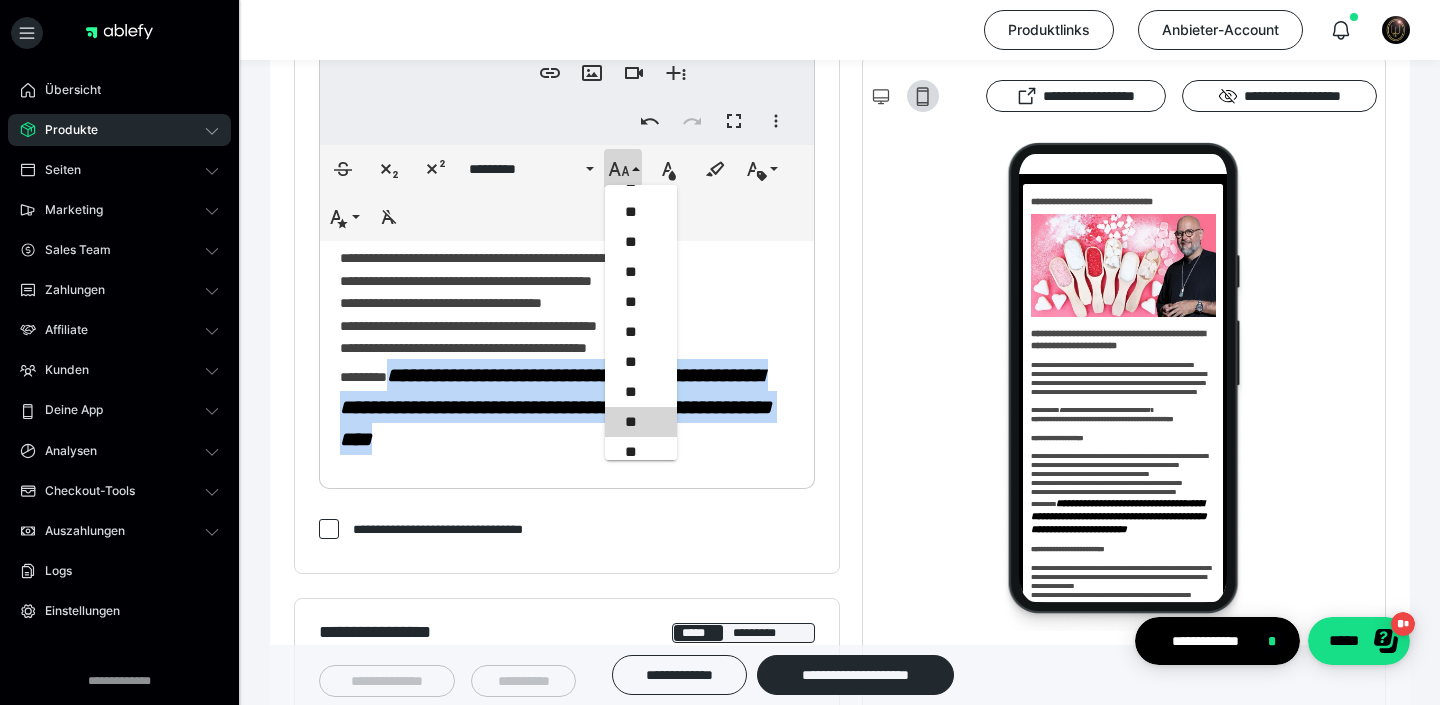 scroll, scrollTop: 275, scrollLeft: 0, axis: vertical 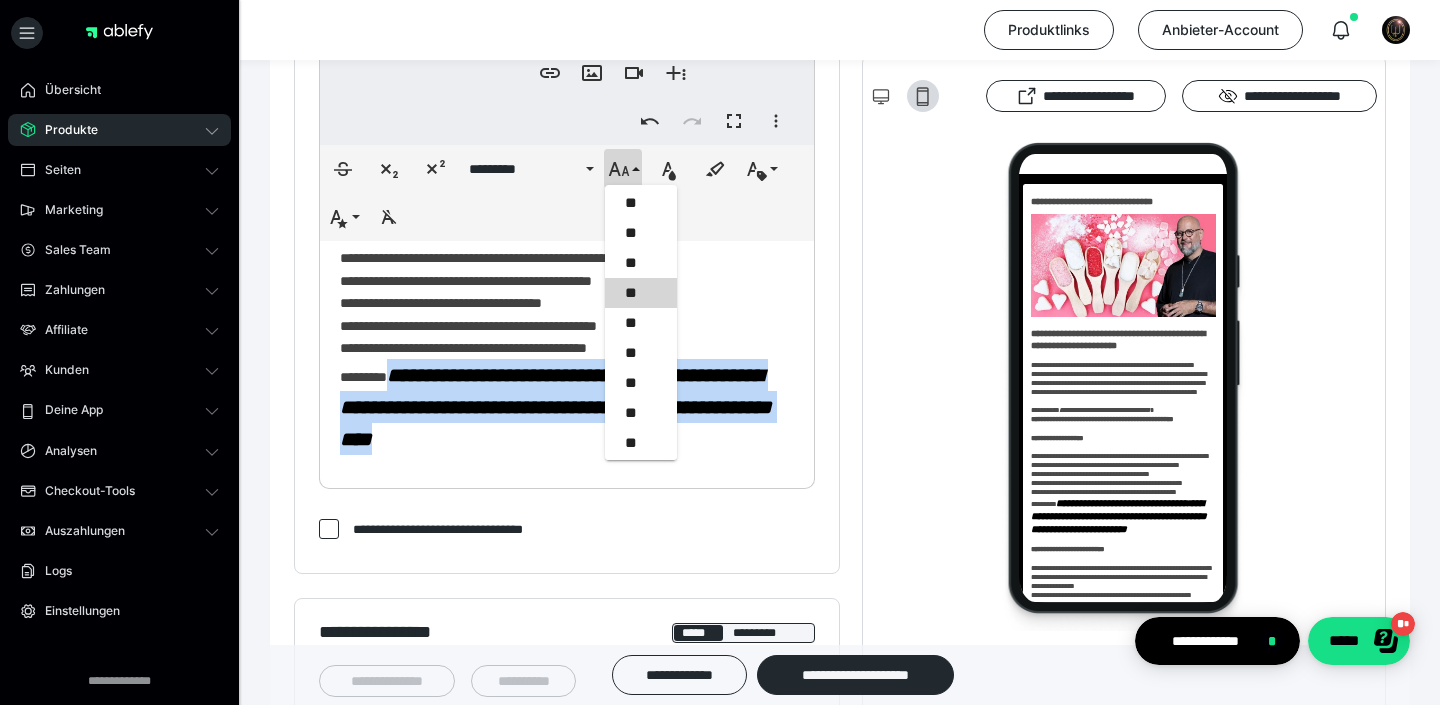 click on "**" at bounding box center (641, 293) 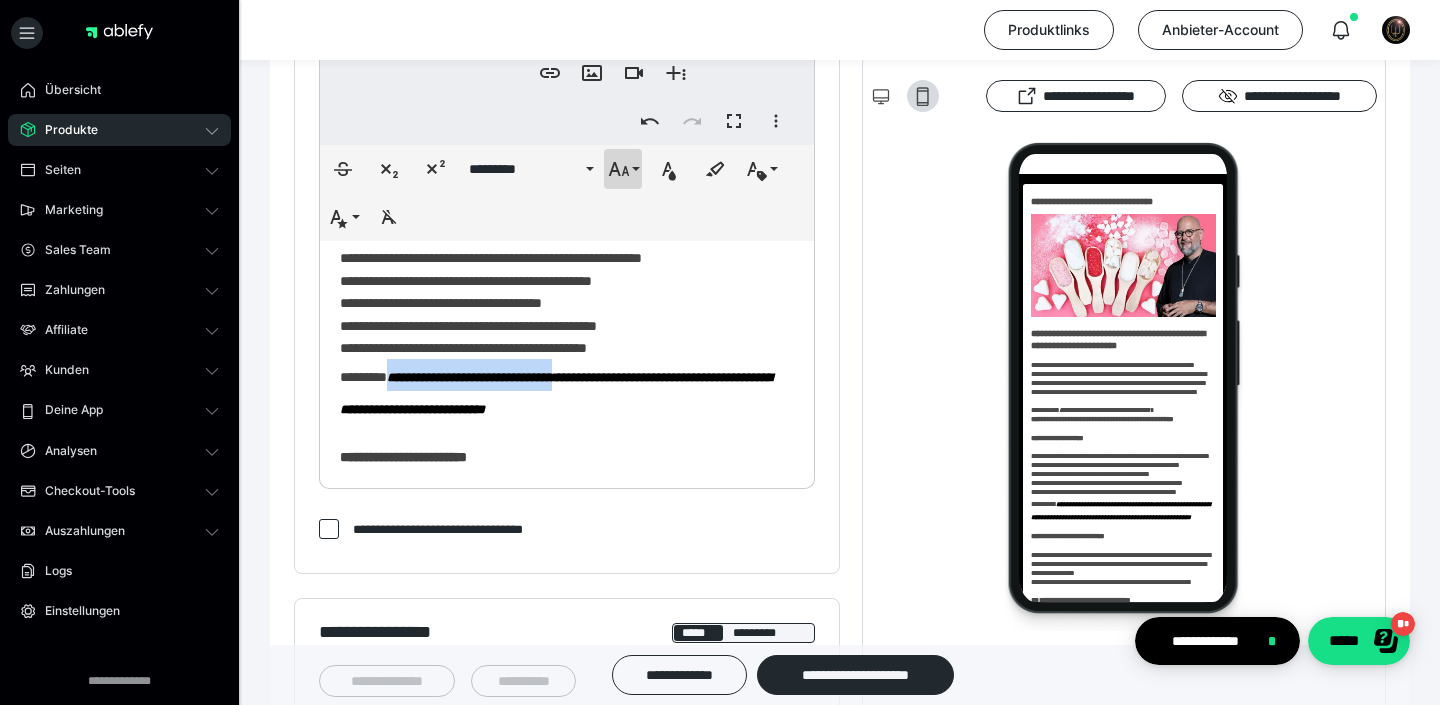 click on "**********" at bounding box center (623, 169) 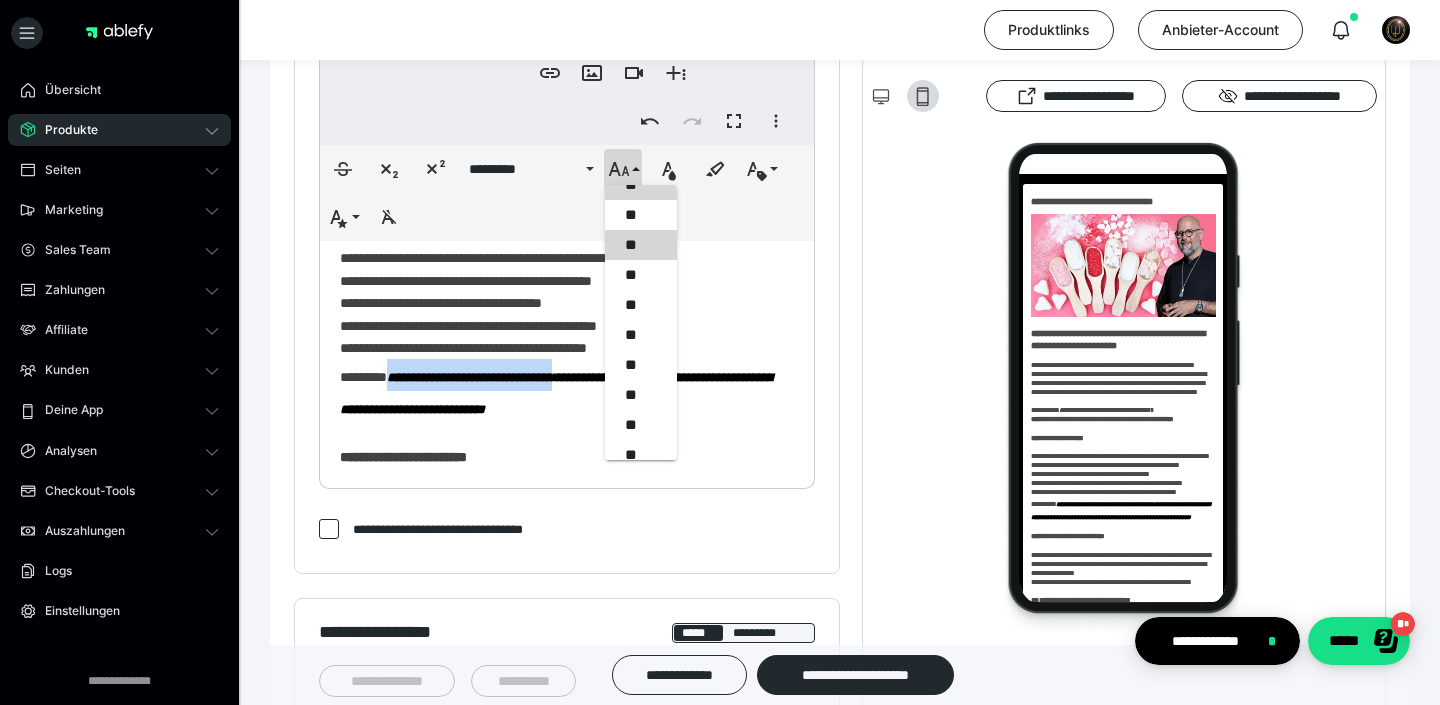 click on "**" at bounding box center [641, 245] 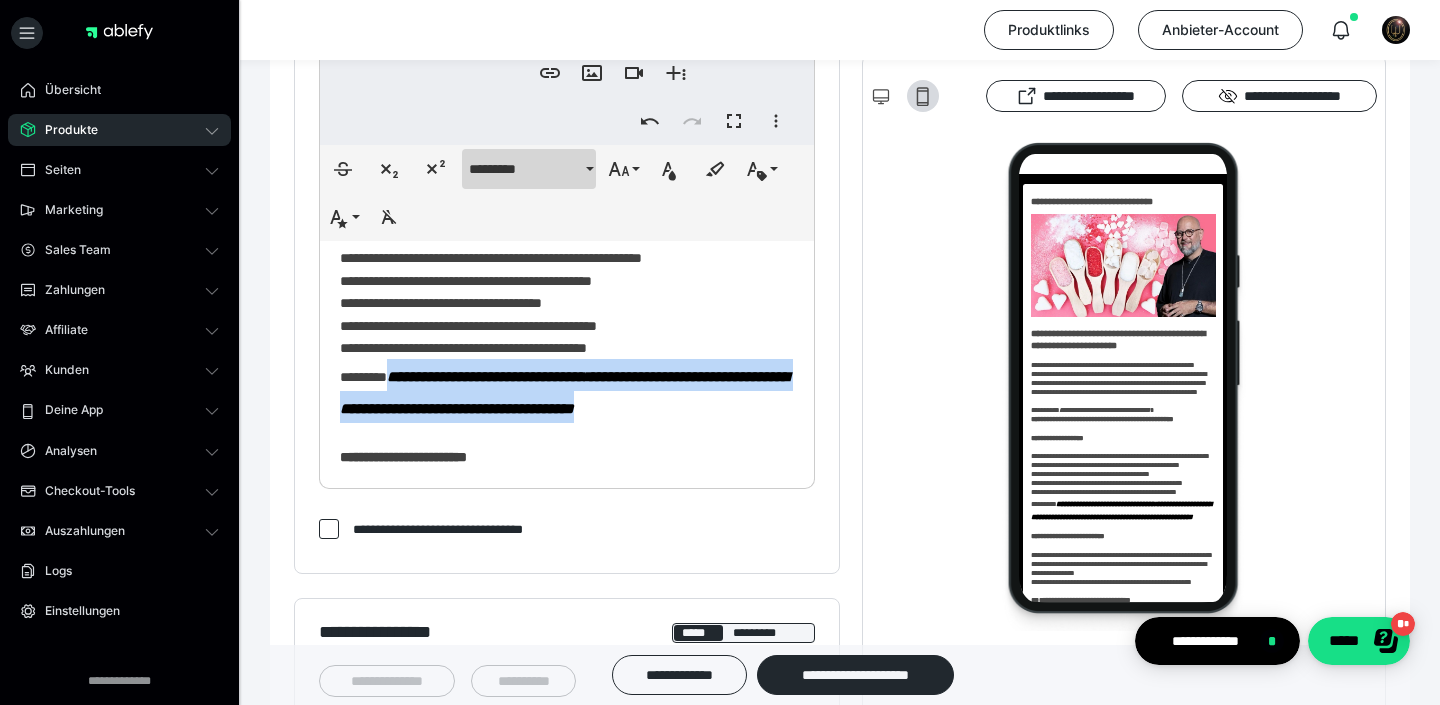 click on "*********" at bounding box center [529, 169] 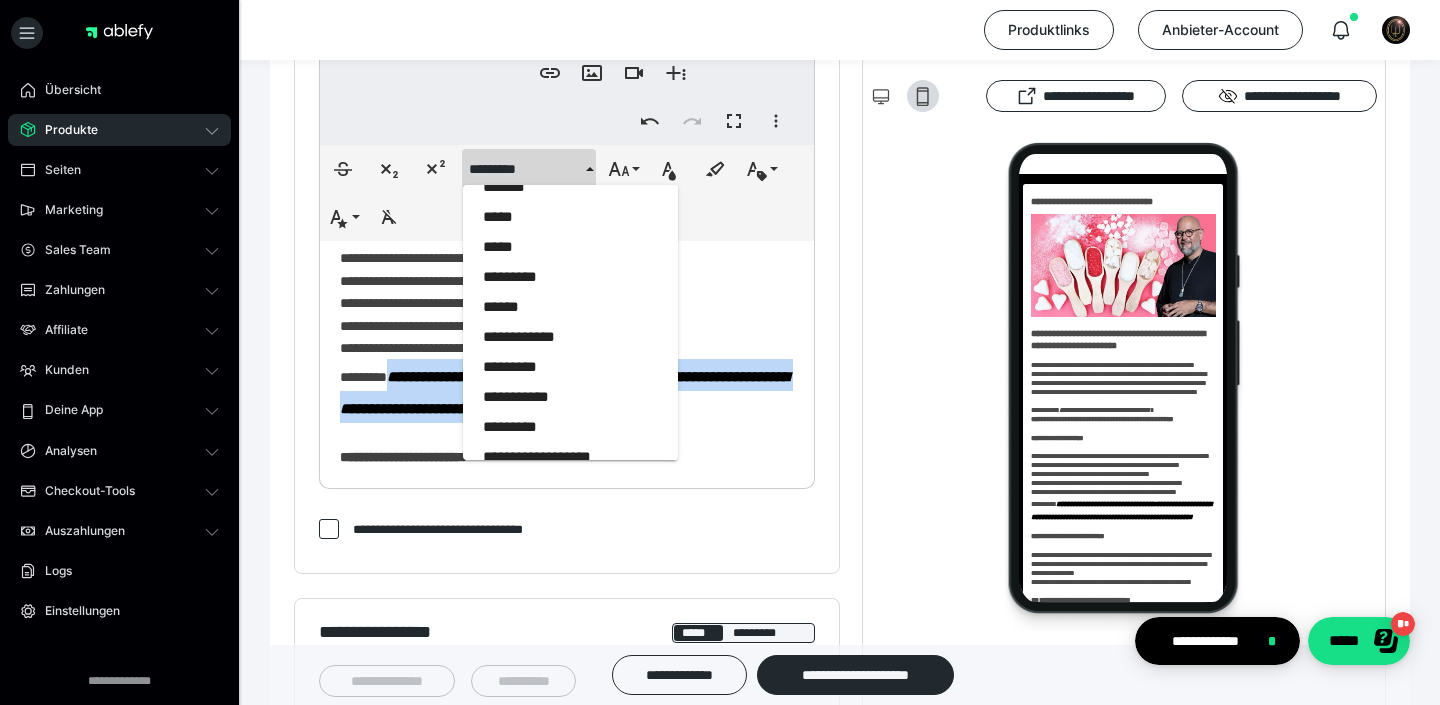scroll, scrollTop: 0, scrollLeft: 0, axis: both 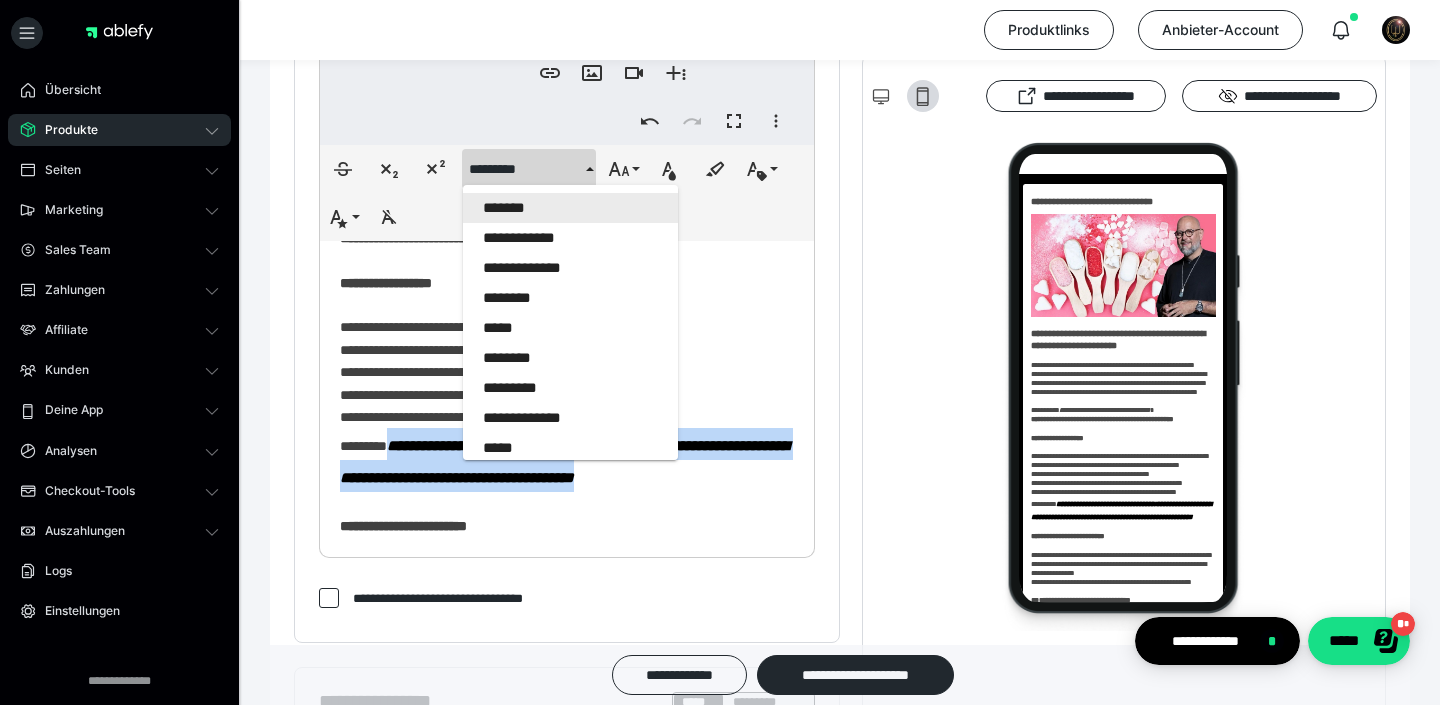 click on "*******" at bounding box center (570, 208) 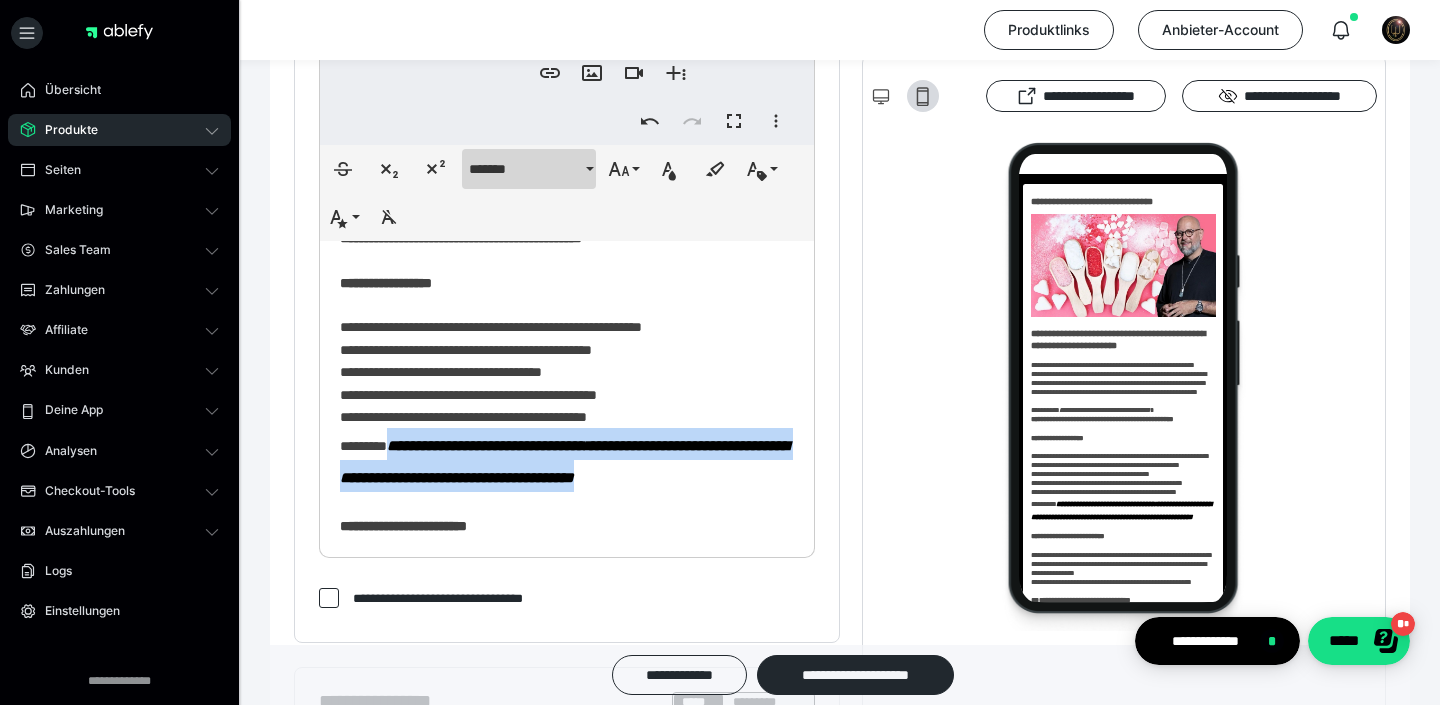 click on "*******" at bounding box center [529, 169] 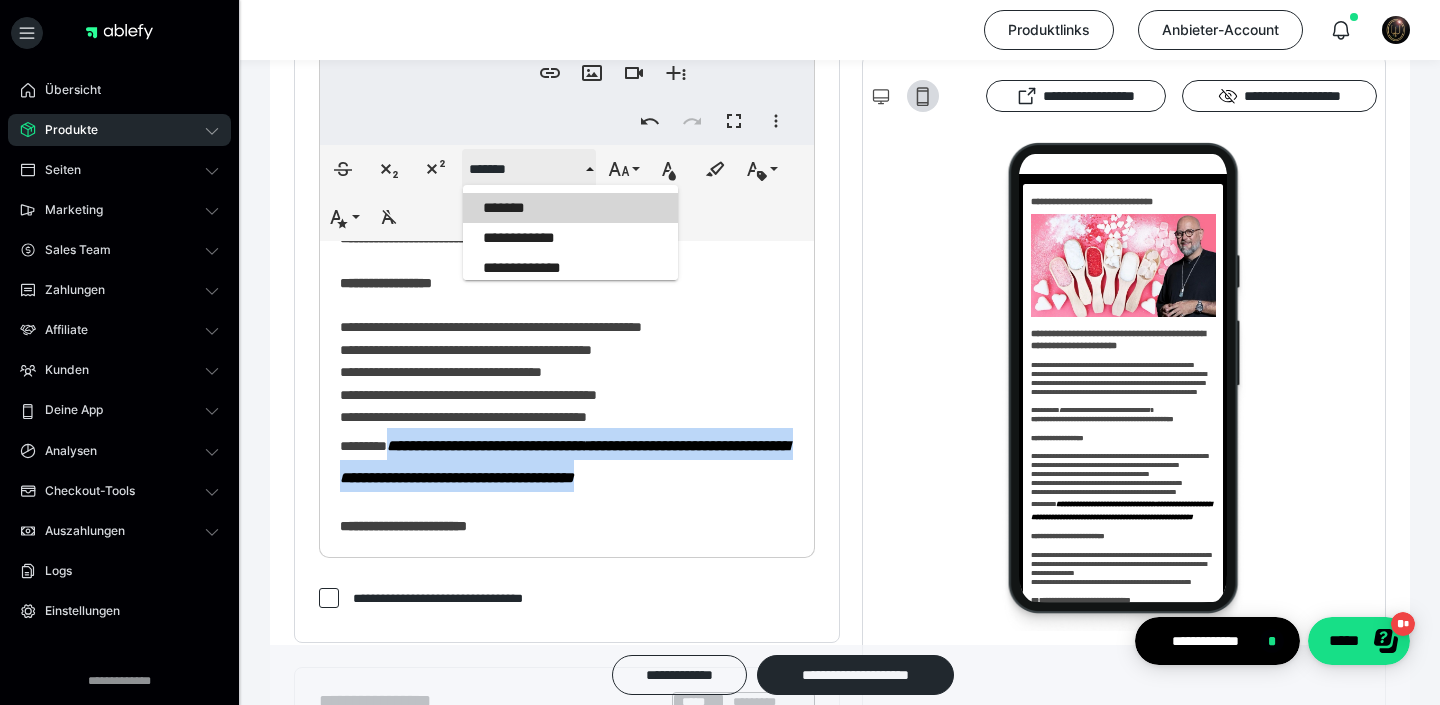 scroll, scrollTop: 23, scrollLeft: 0, axis: vertical 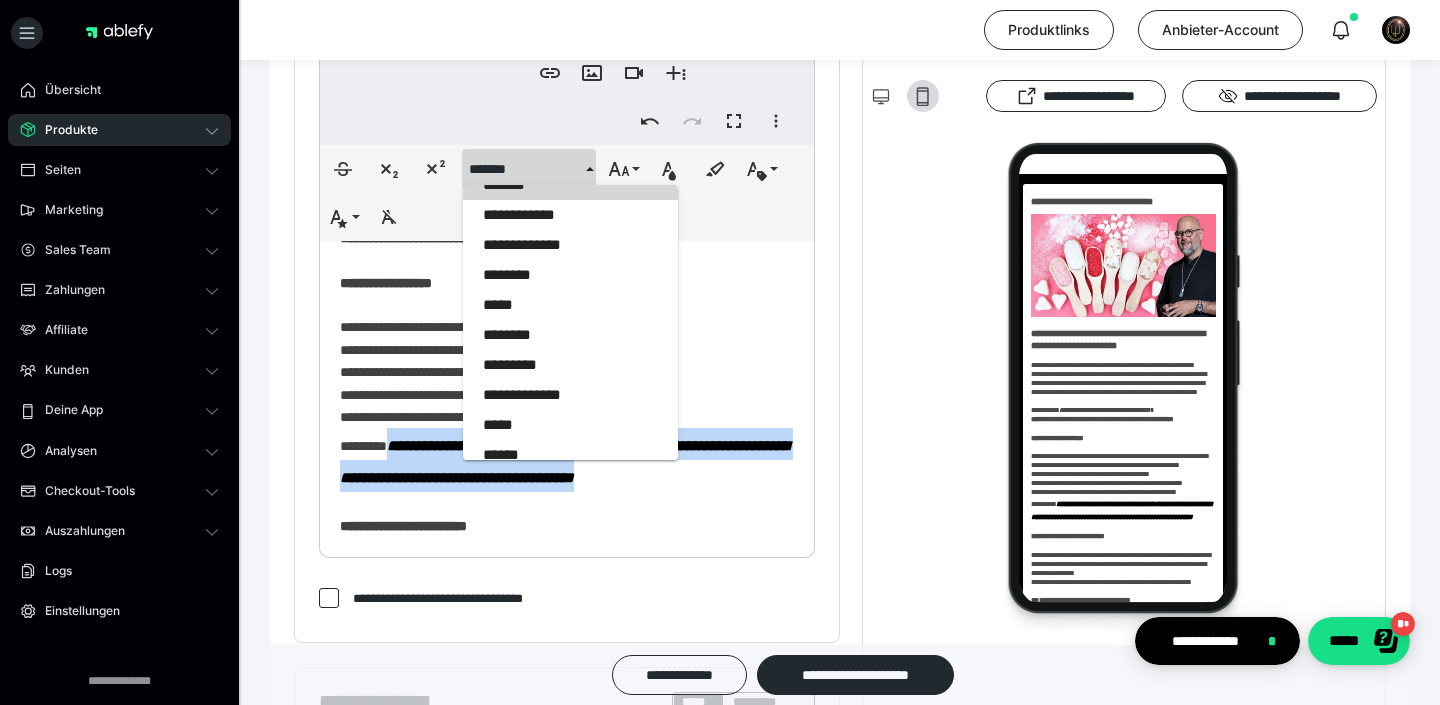 click on "**********" at bounding box center (567, 238) 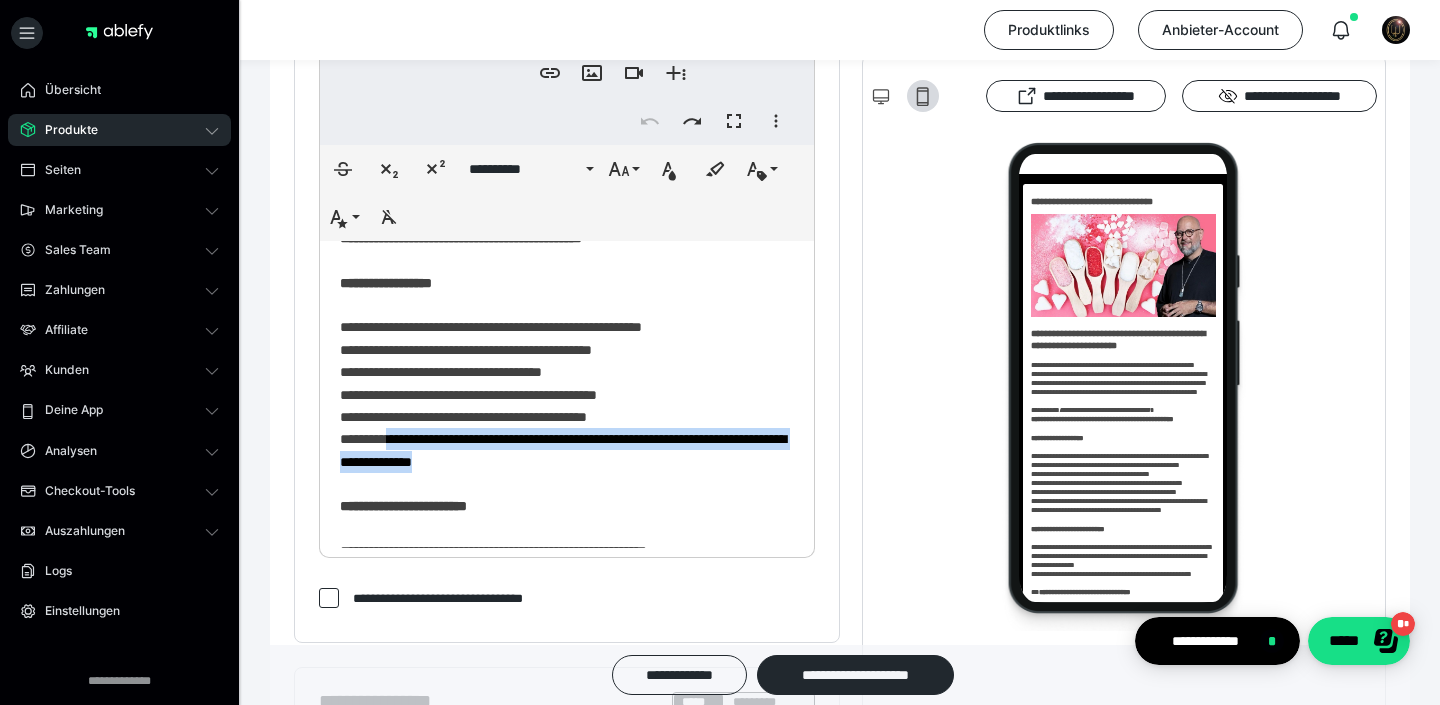 click on "**********" at bounding box center (567, 212) 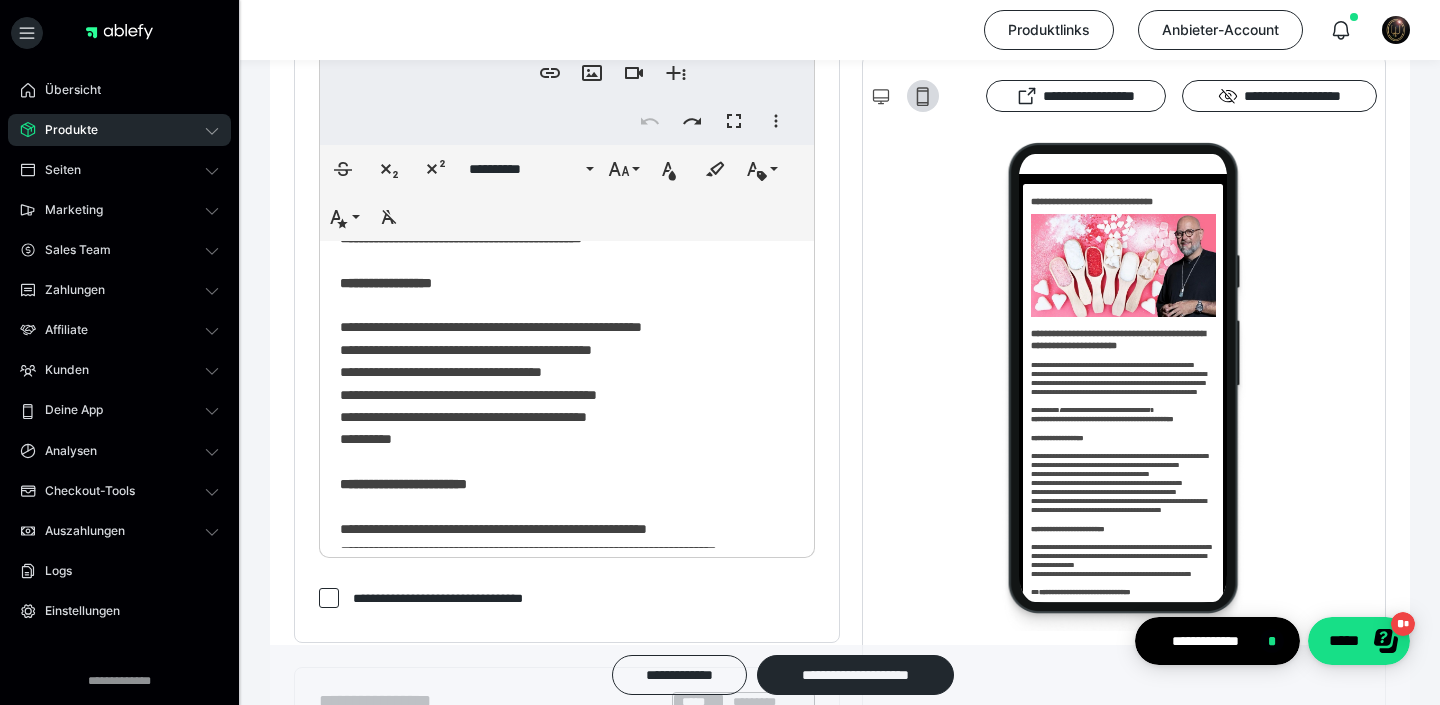 type 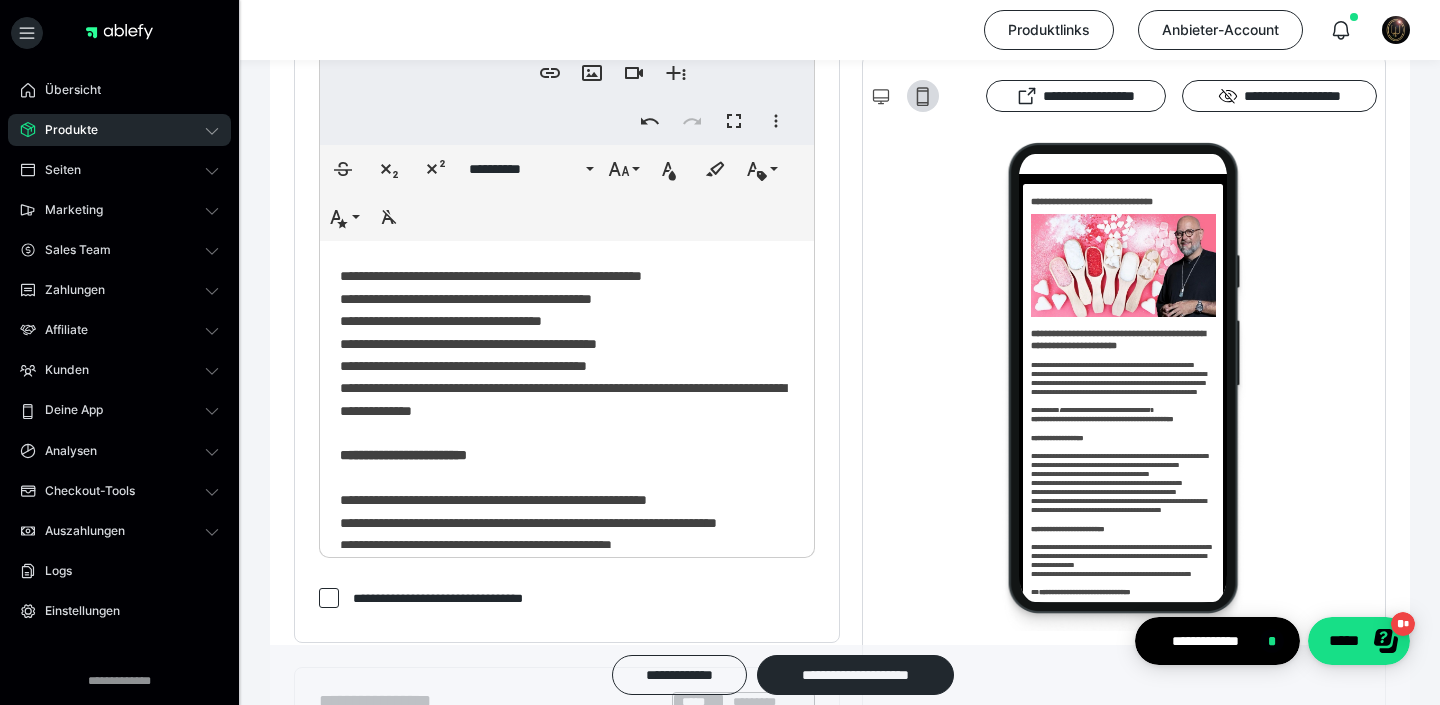 scroll, scrollTop: 610, scrollLeft: 0, axis: vertical 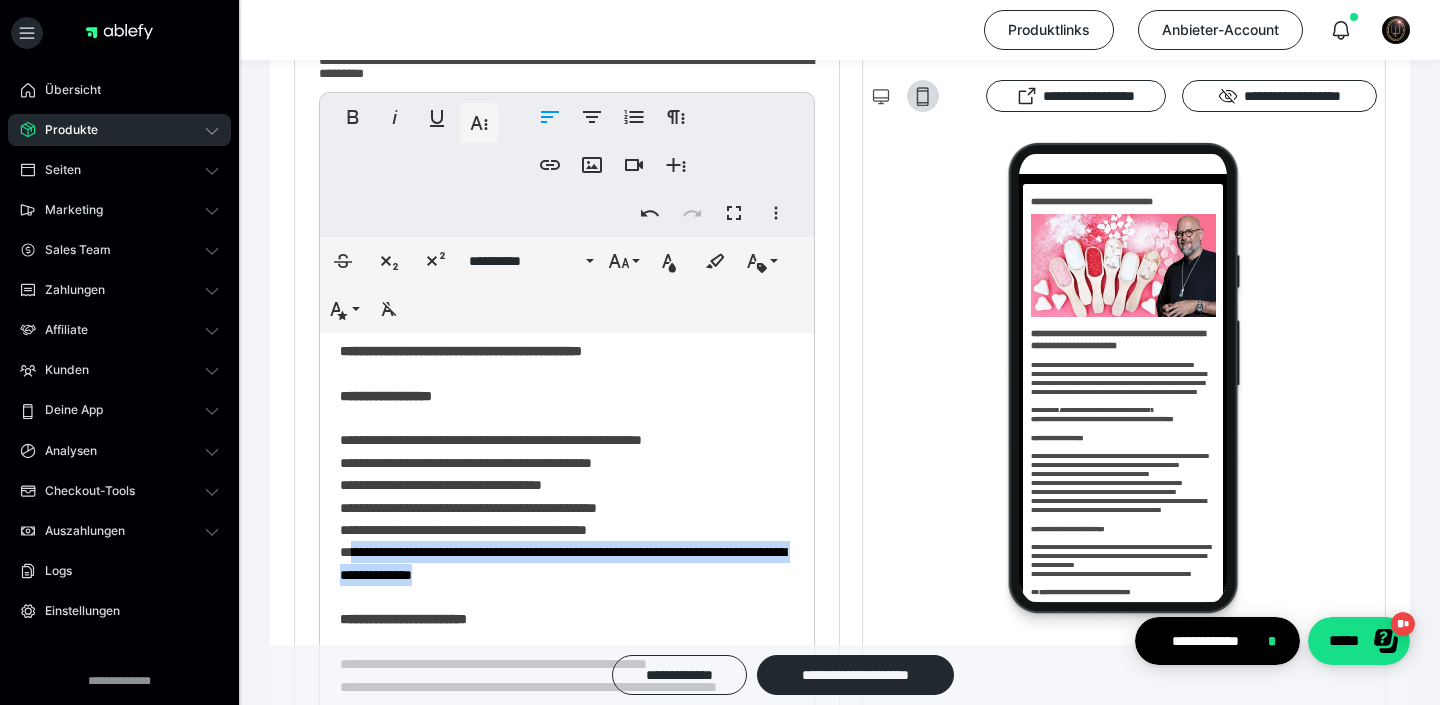 drag, startPoint x: 365, startPoint y: 573, endPoint x: 664, endPoint y: 595, distance: 299.80826 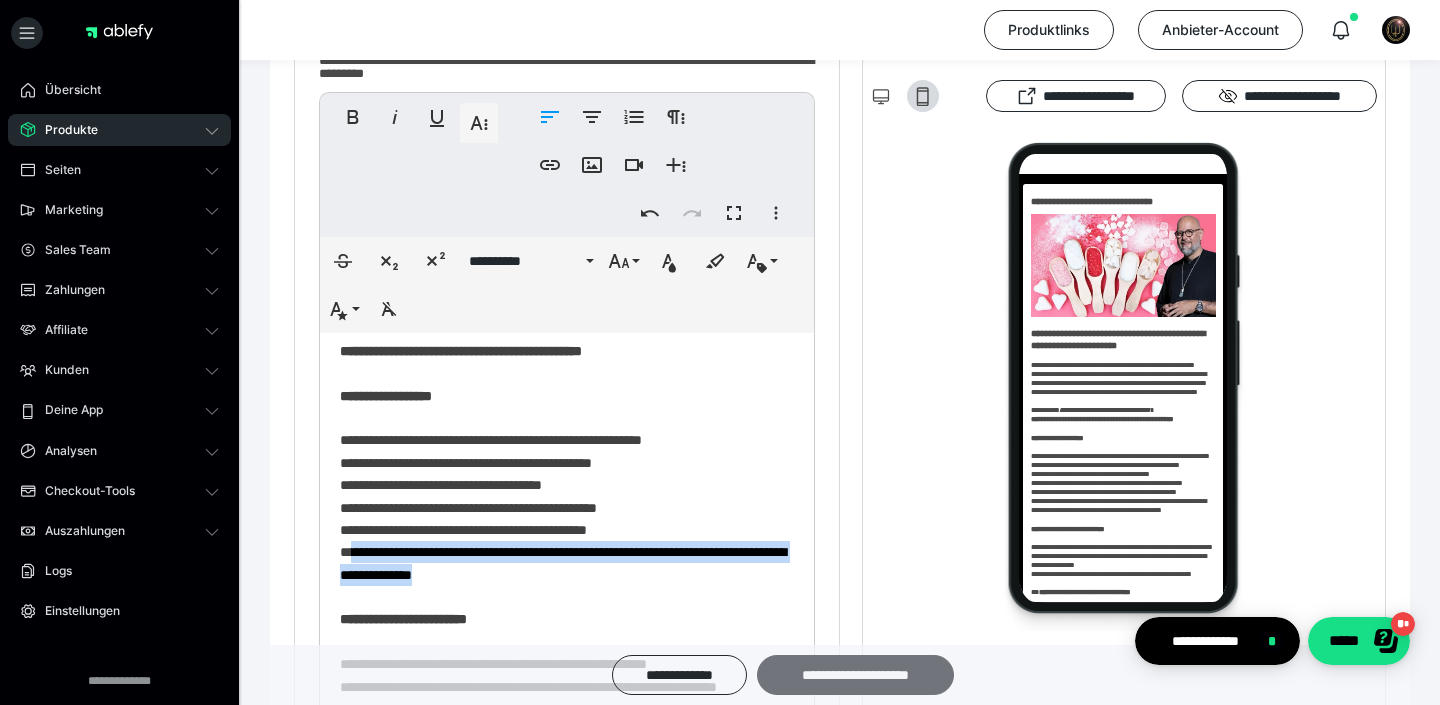 click on "**********" at bounding box center [855, 675] 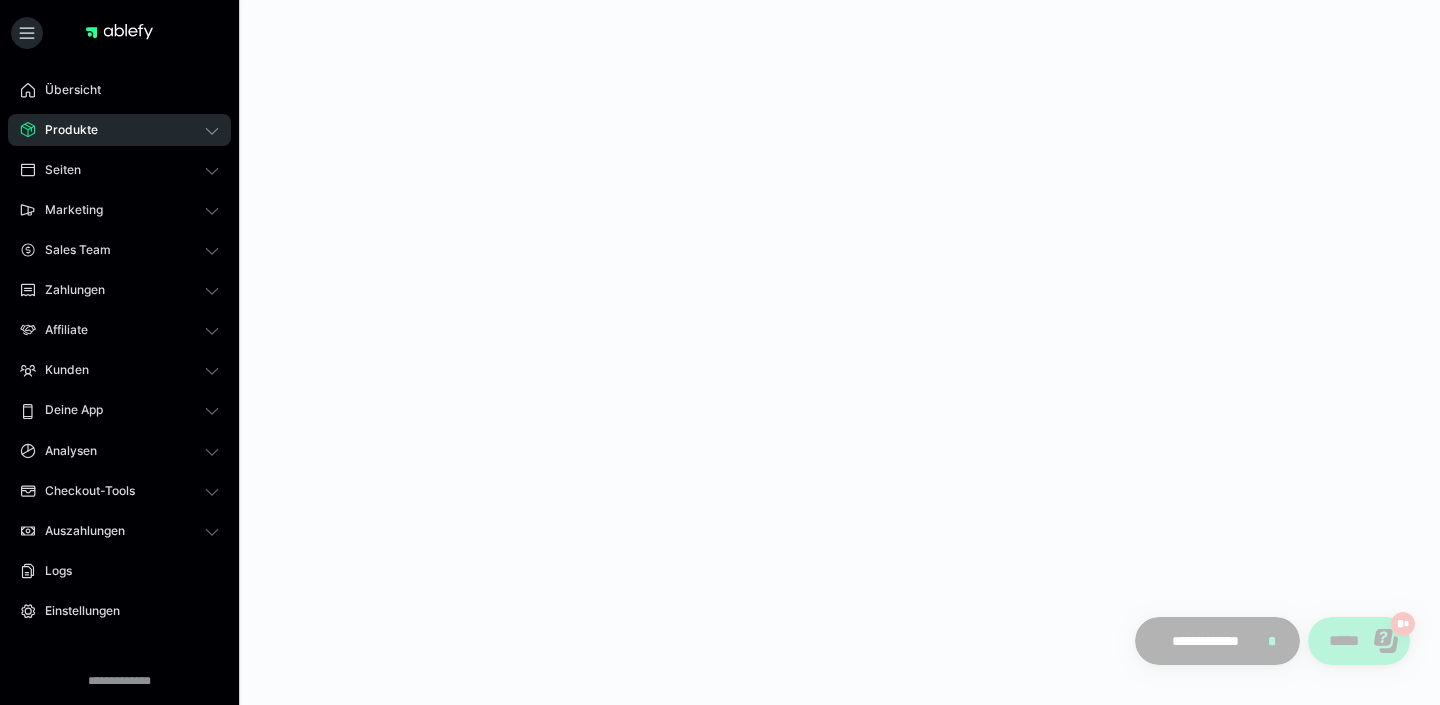 scroll, scrollTop: 0, scrollLeft: 0, axis: both 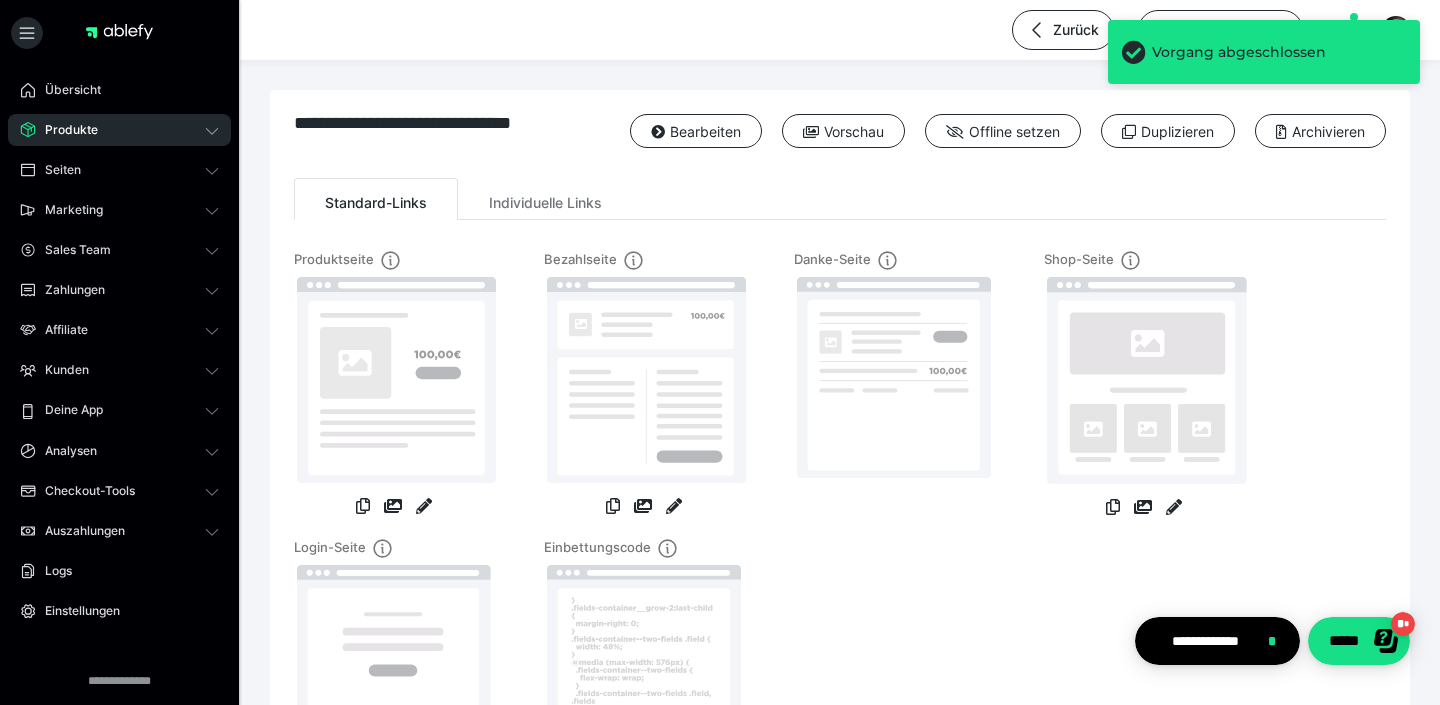 click on "Produkte" at bounding box center (119, 130) 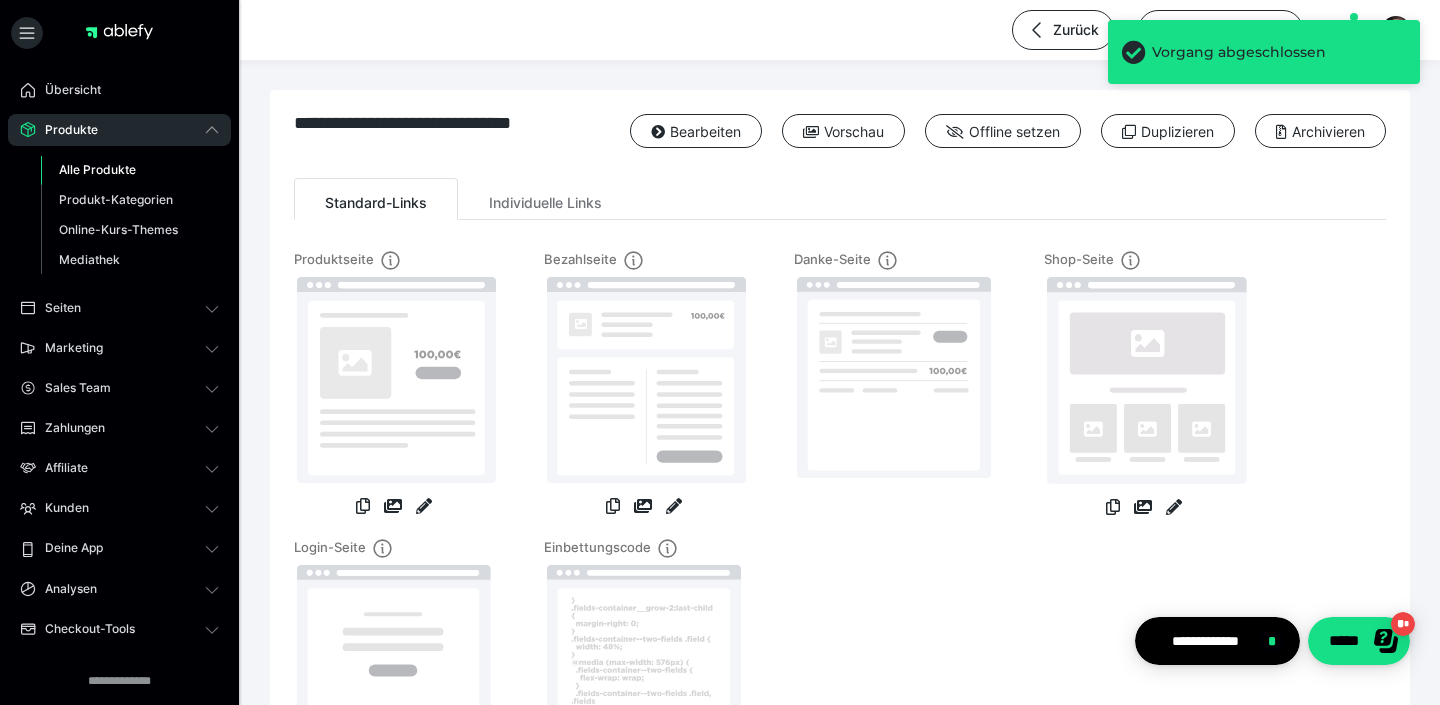 click on "Alle Produkte" at bounding box center [97, 169] 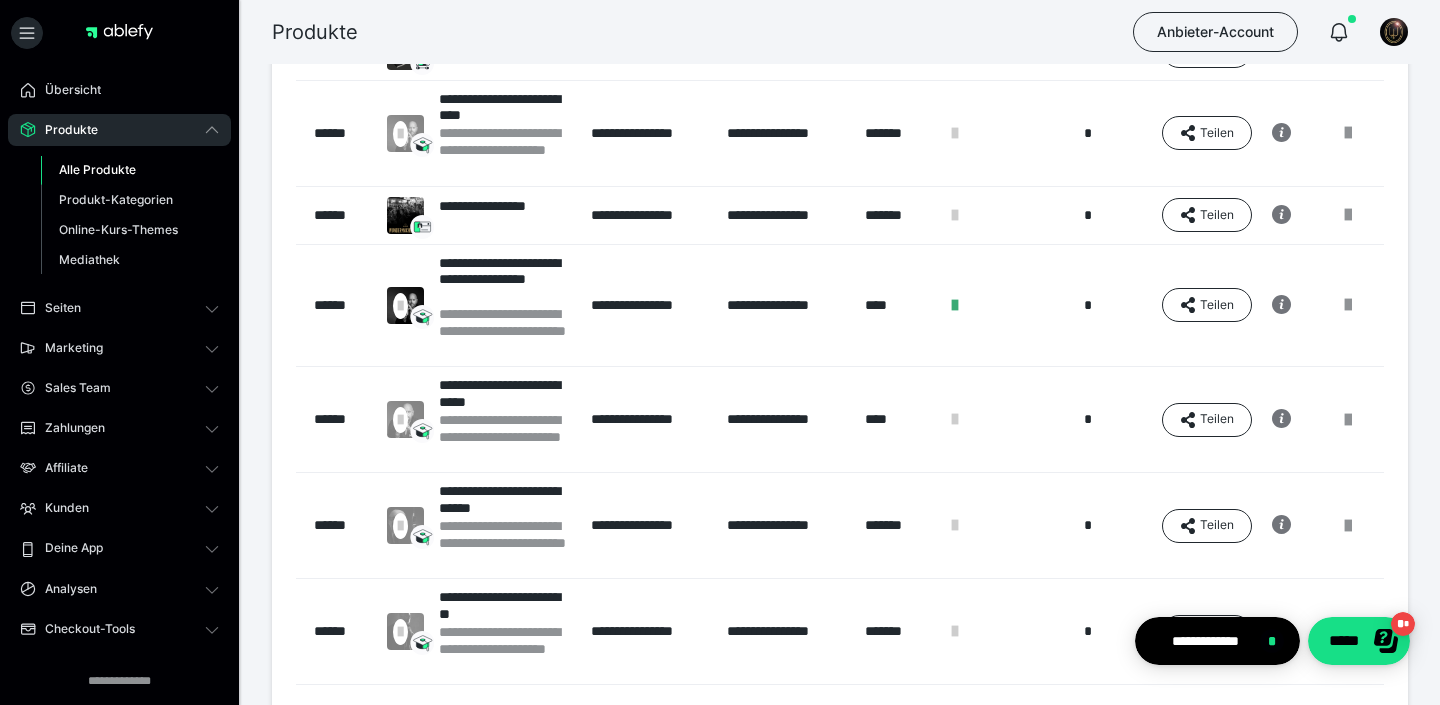 scroll, scrollTop: 647, scrollLeft: 0, axis: vertical 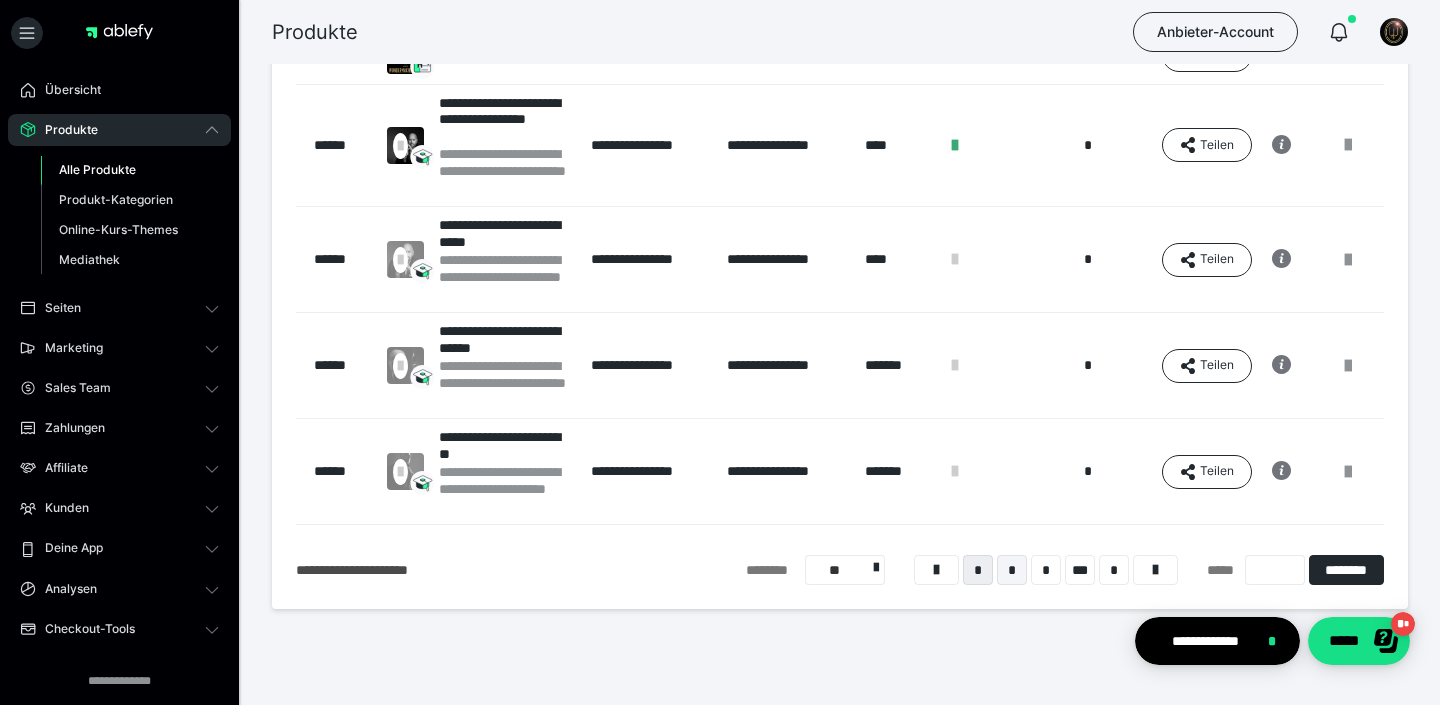 click on "*" at bounding box center (1012, 570) 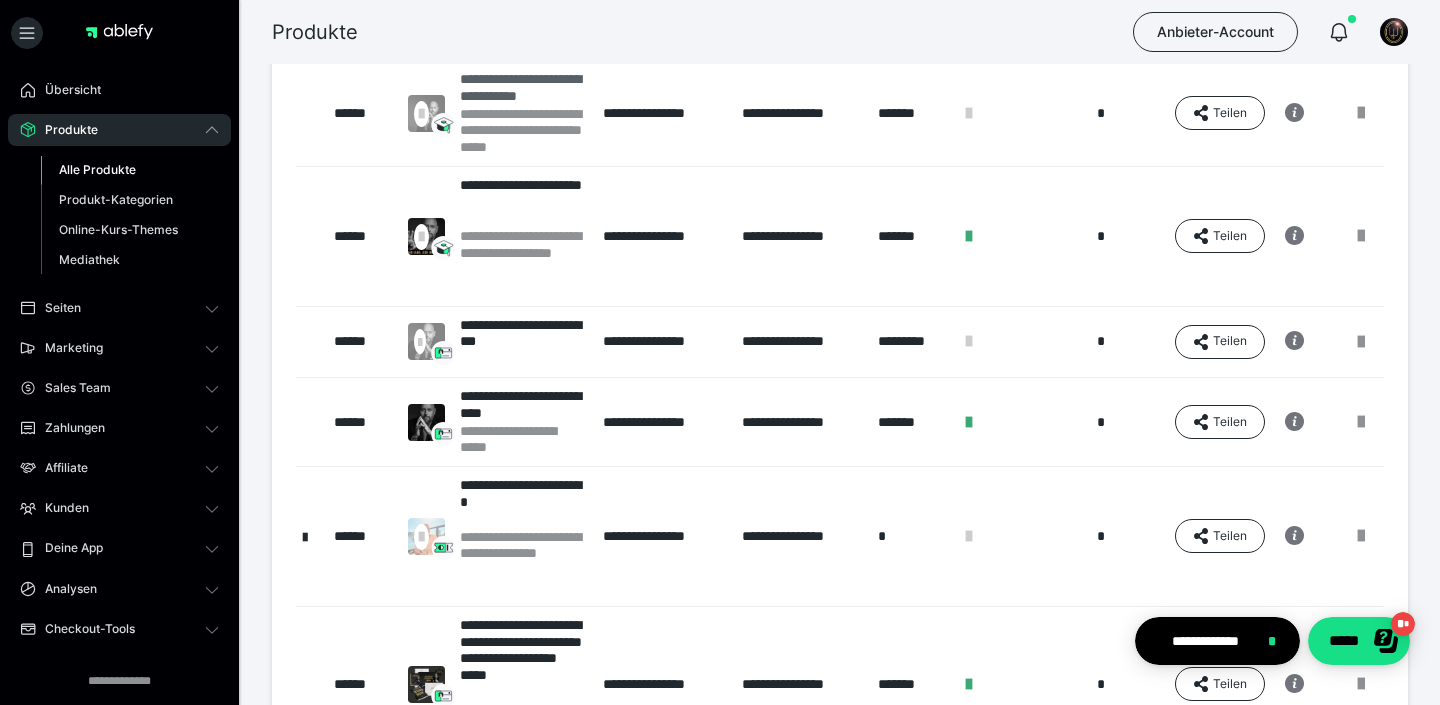 scroll, scrollTop: 323, scrollLeft: 0, axis: vertical 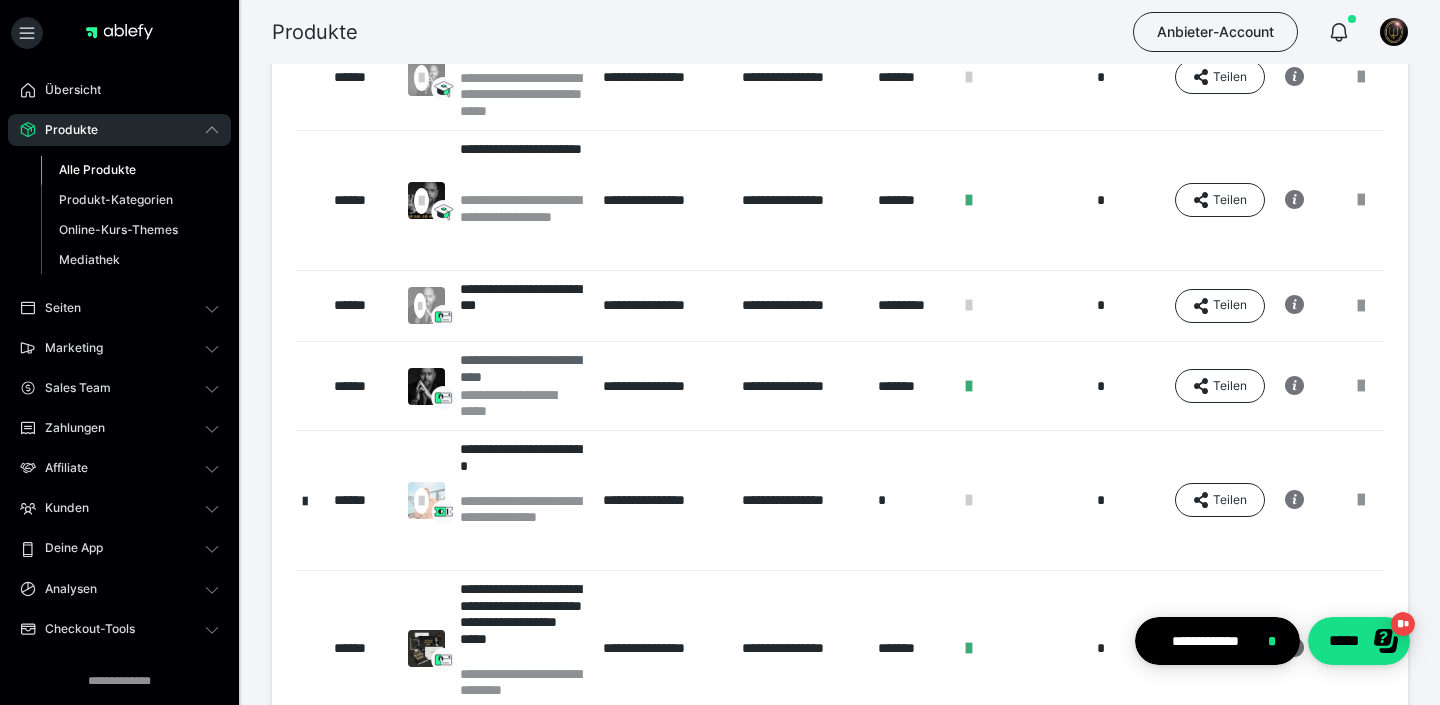 click on "**********" at bounding box center (521, 369) 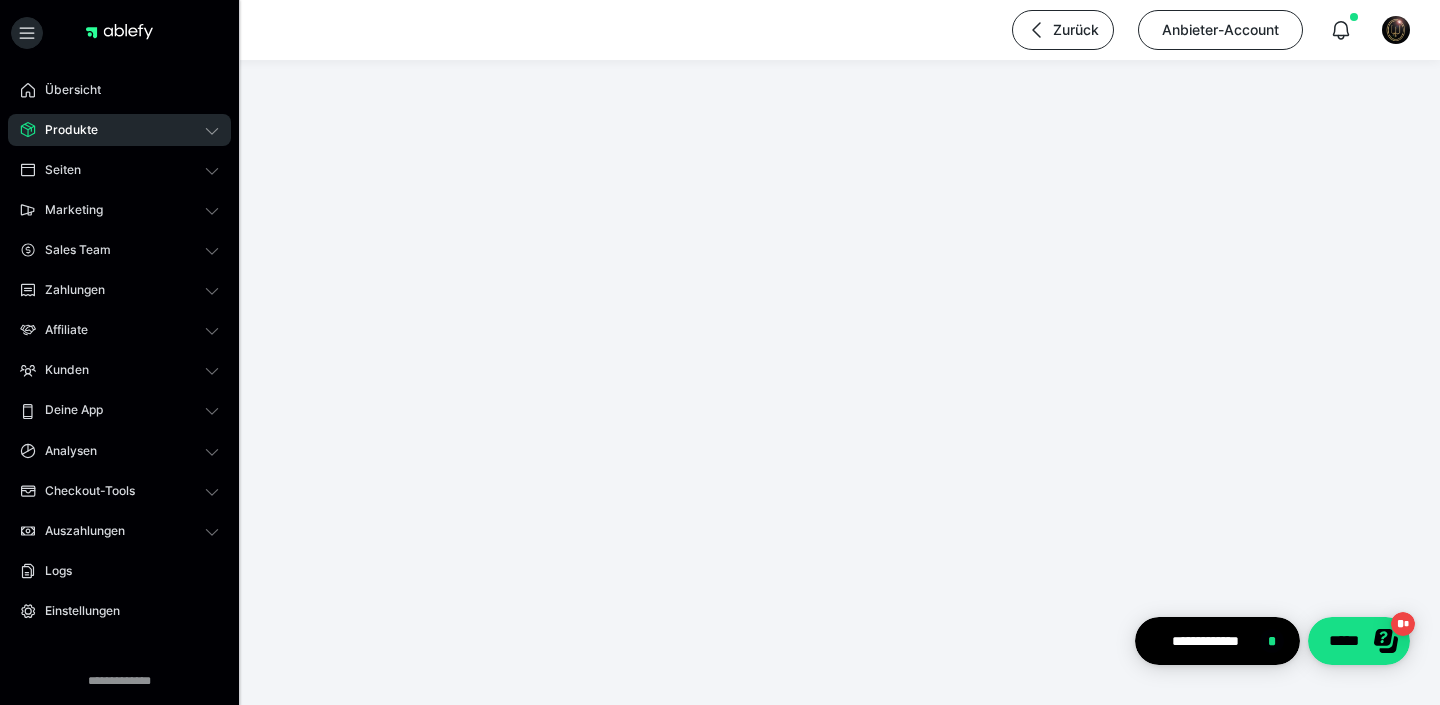 scroll, scrollTop: 0, scrollLeft: 0, axis: both 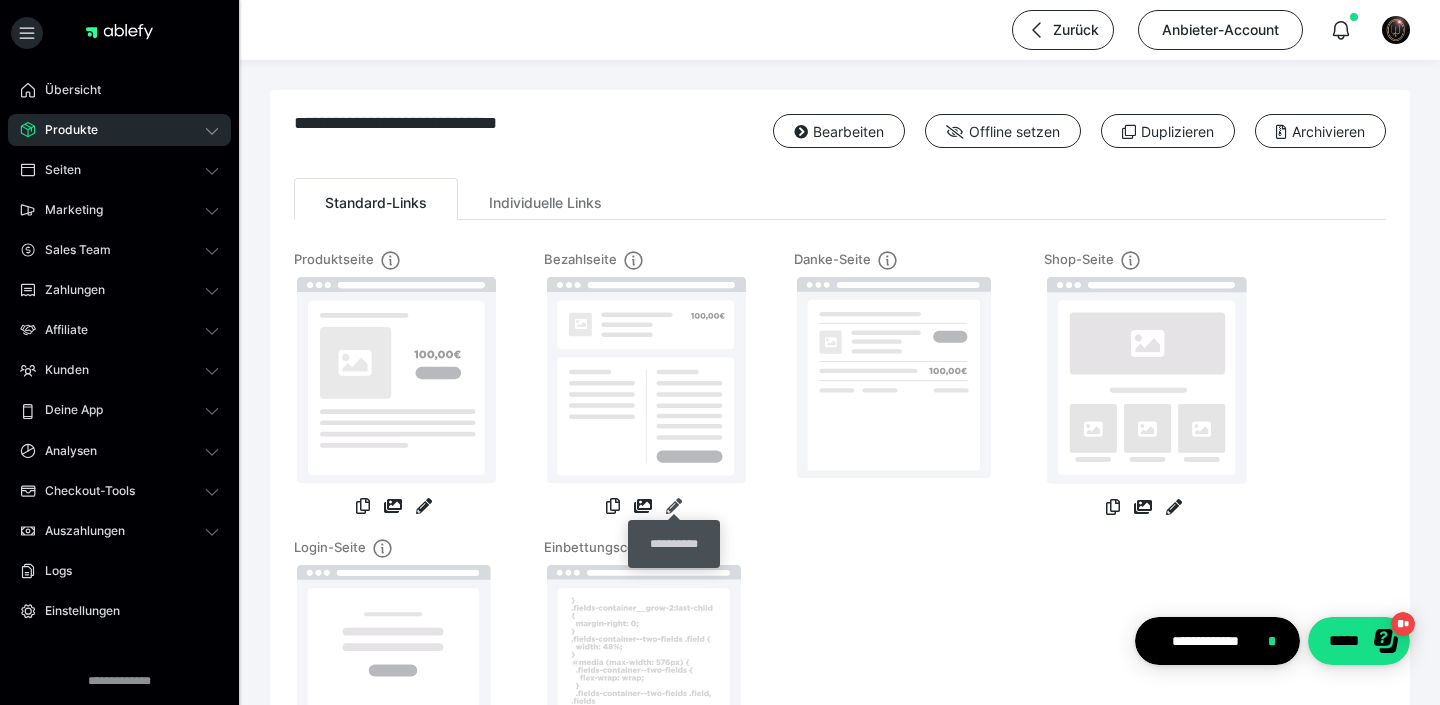 click at bounding box center [674, 506] 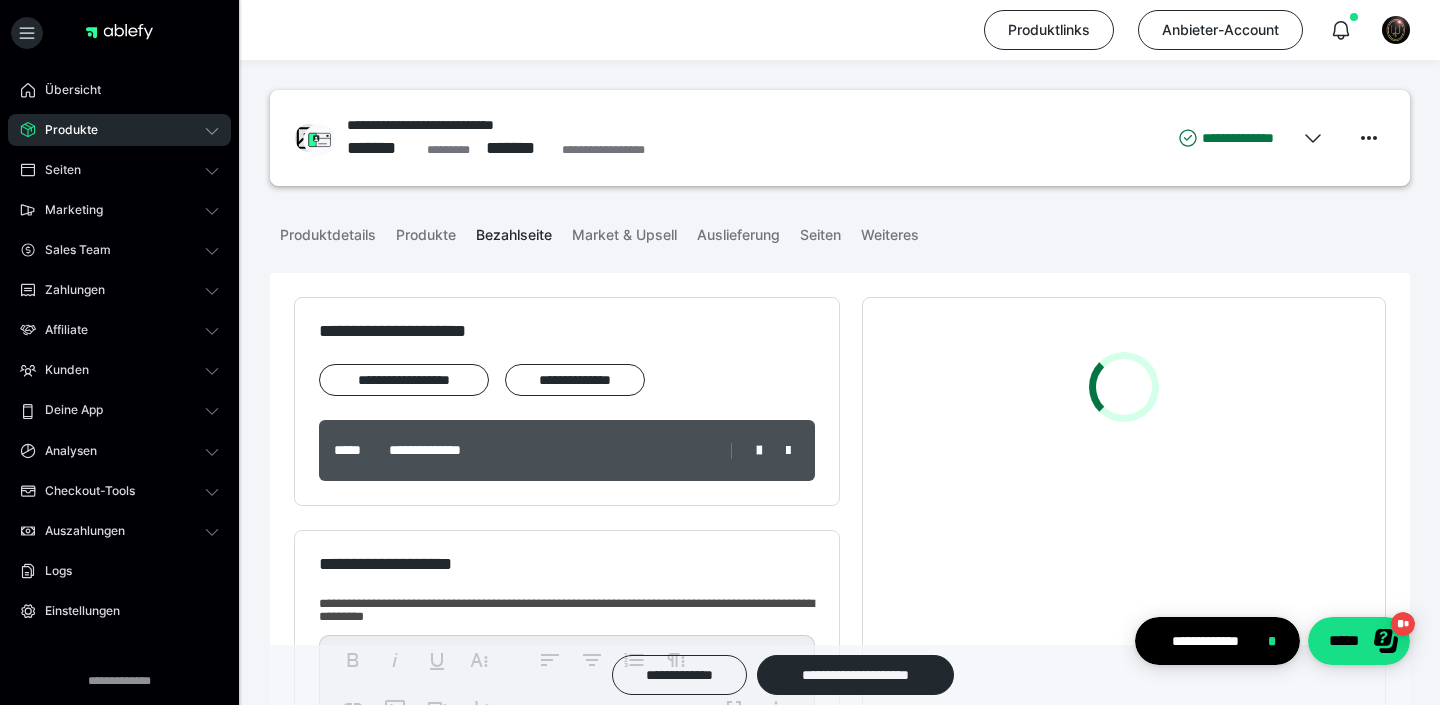scroll, scrollTop: 508, scrollLeft: 0, axis: vertical 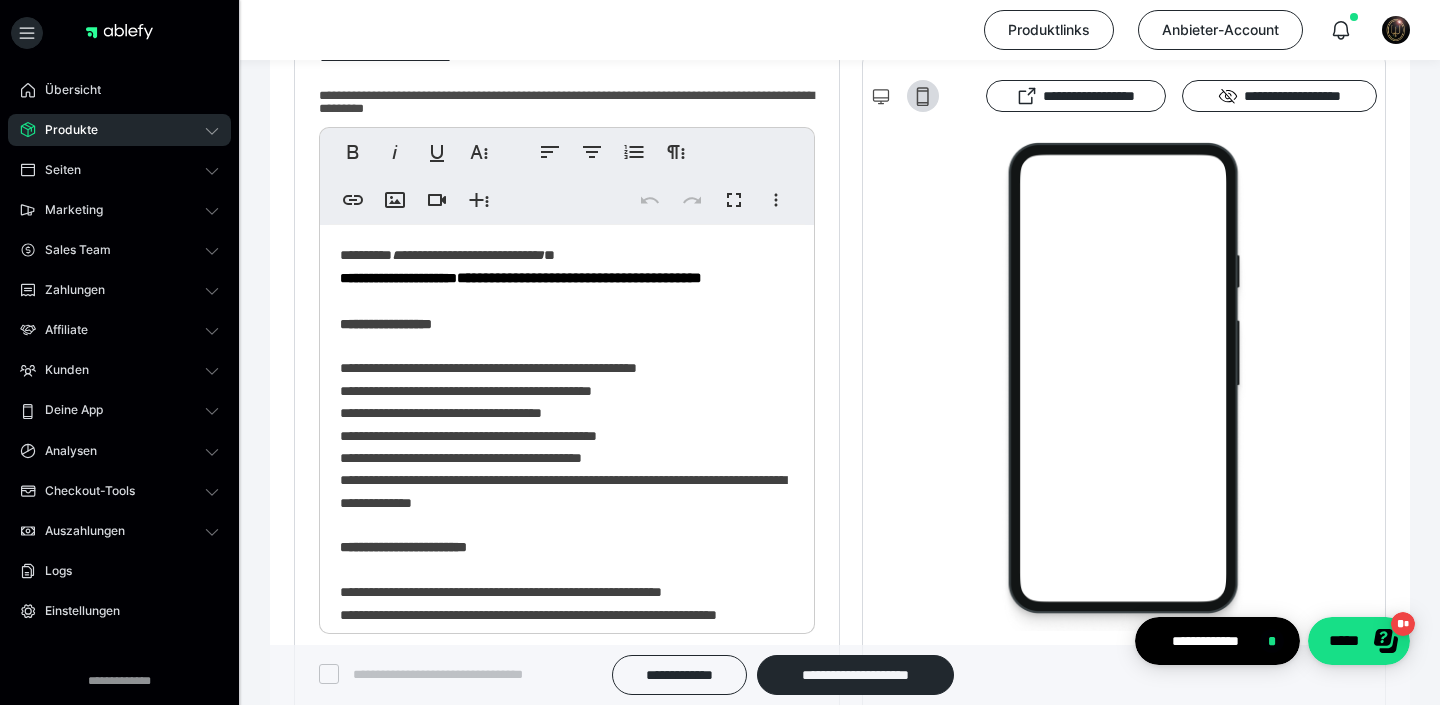 click on "**********" at bounding box center (567, 217) 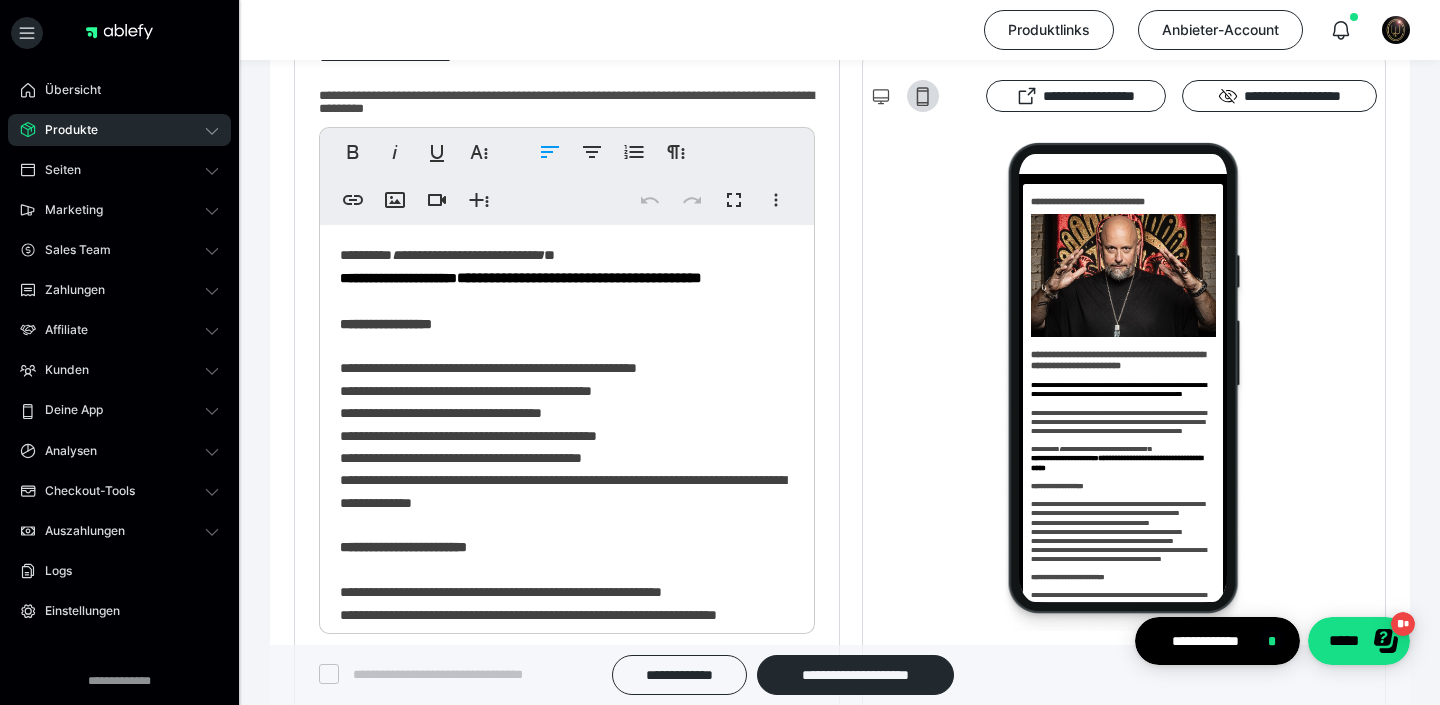 scroll, scrollTop: 0, scrollLeft: 0, axis: both 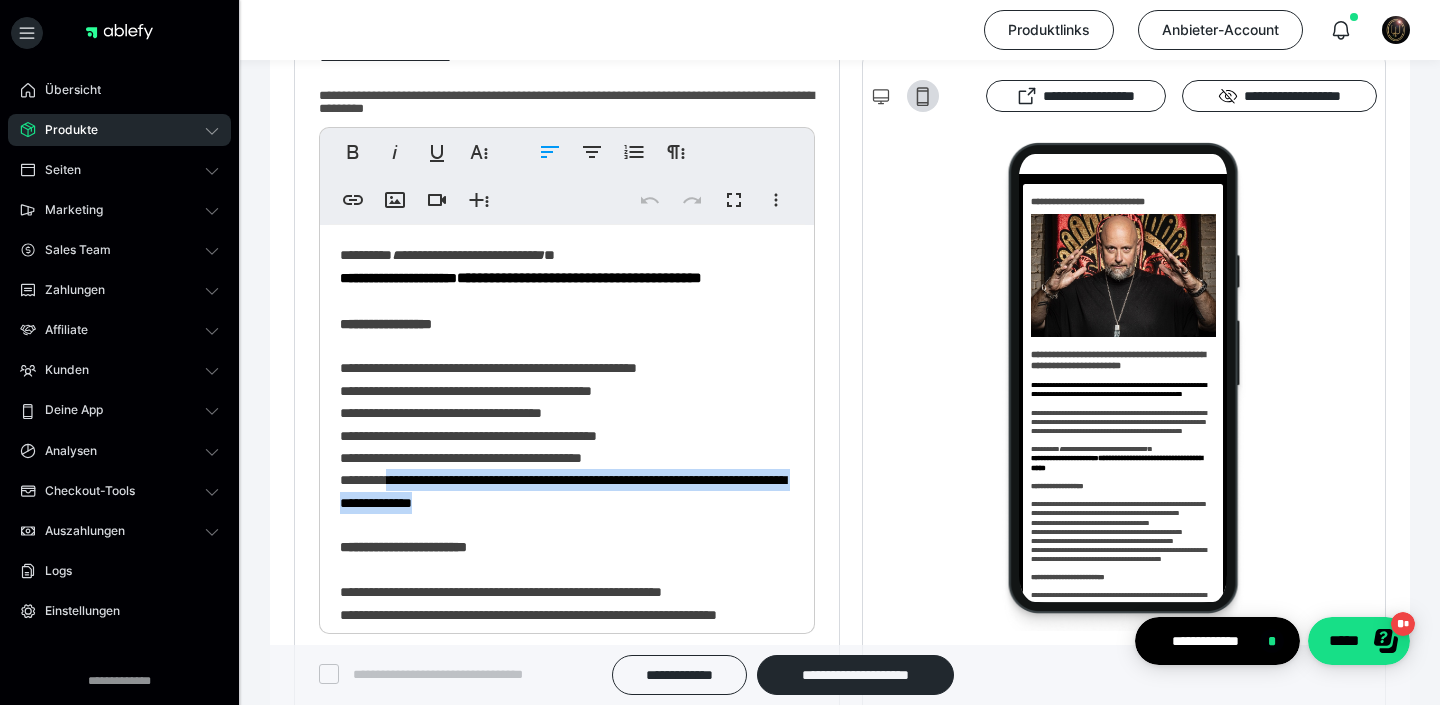 drag, startPoint x: 425, startPoint y: 499, endPoint x: 599, endPoint y: 523, distance: 175.64737 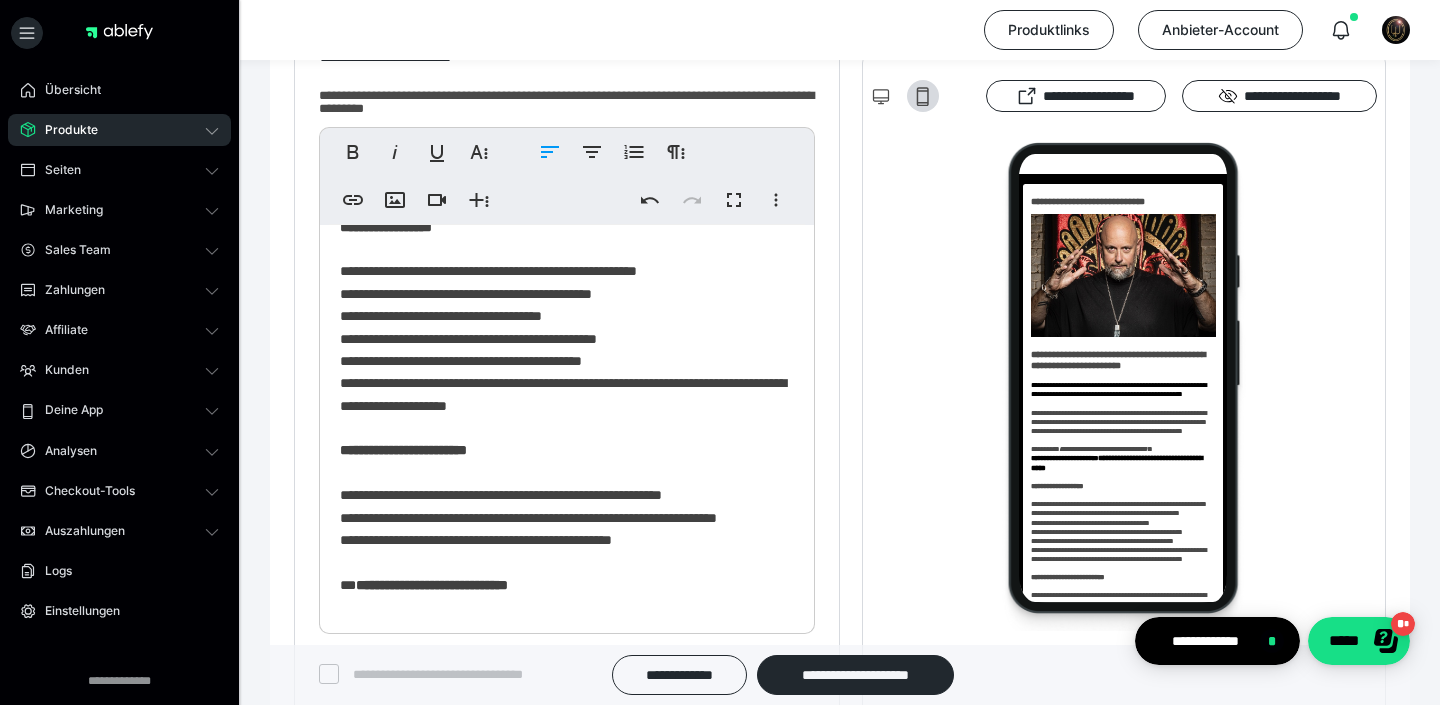 scroll, scrollTop: 663, scrollLeft: 0, axis: vertical 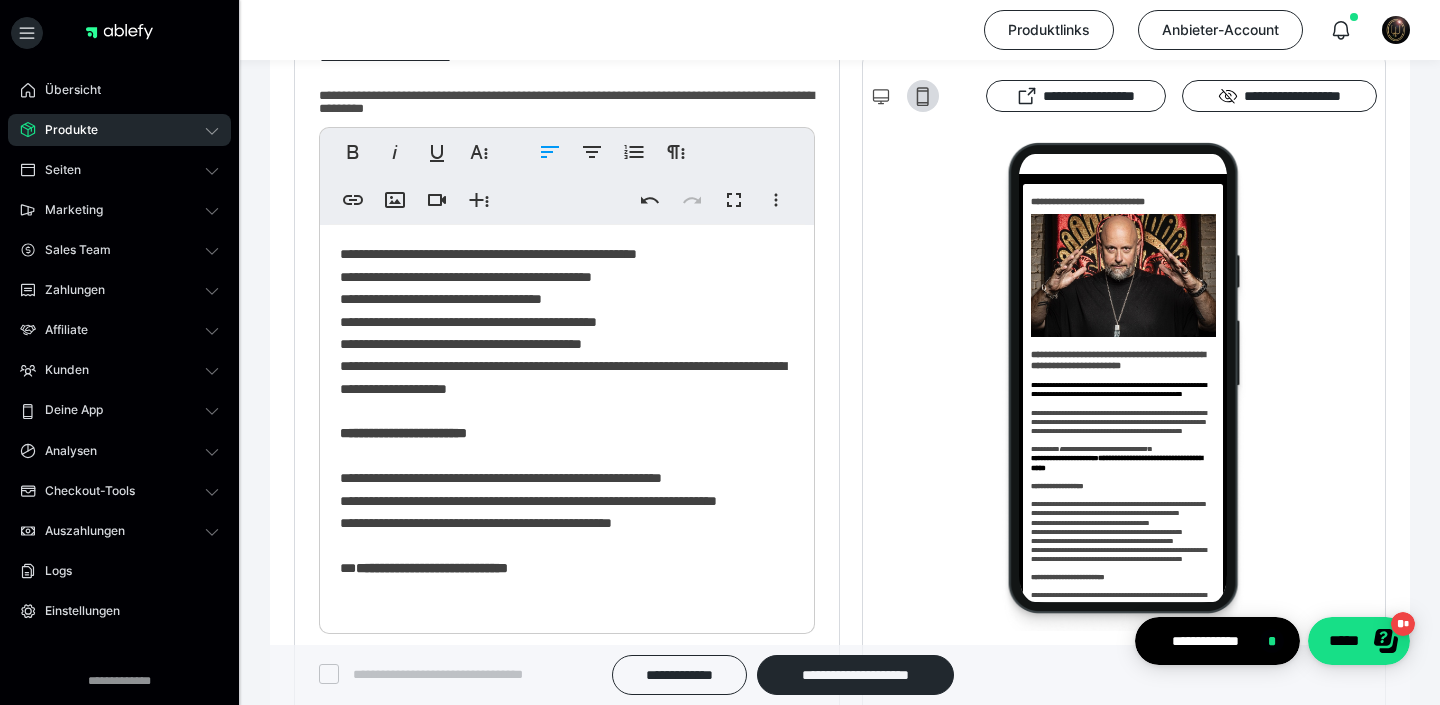 click on "**********" at bounding box center (567, 103) 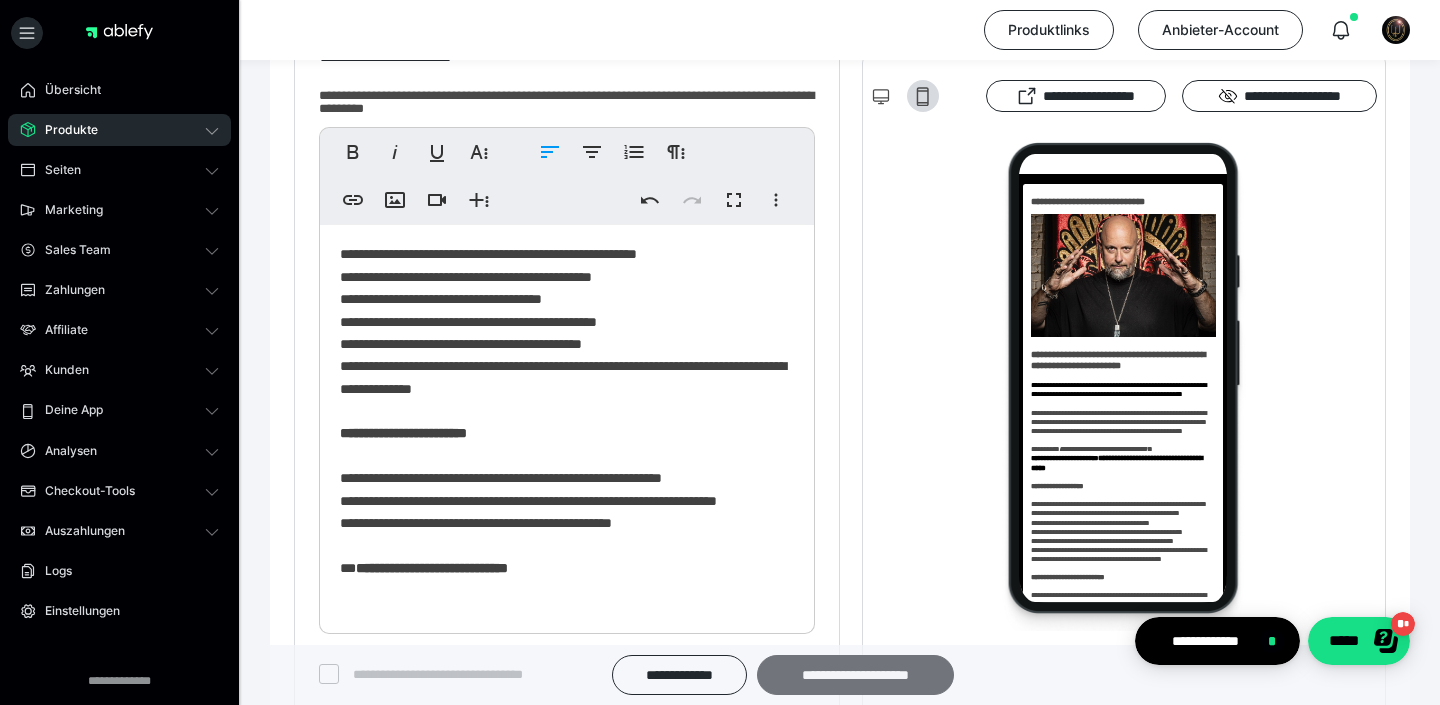 click on "**********" at bounding box center [855, 675] 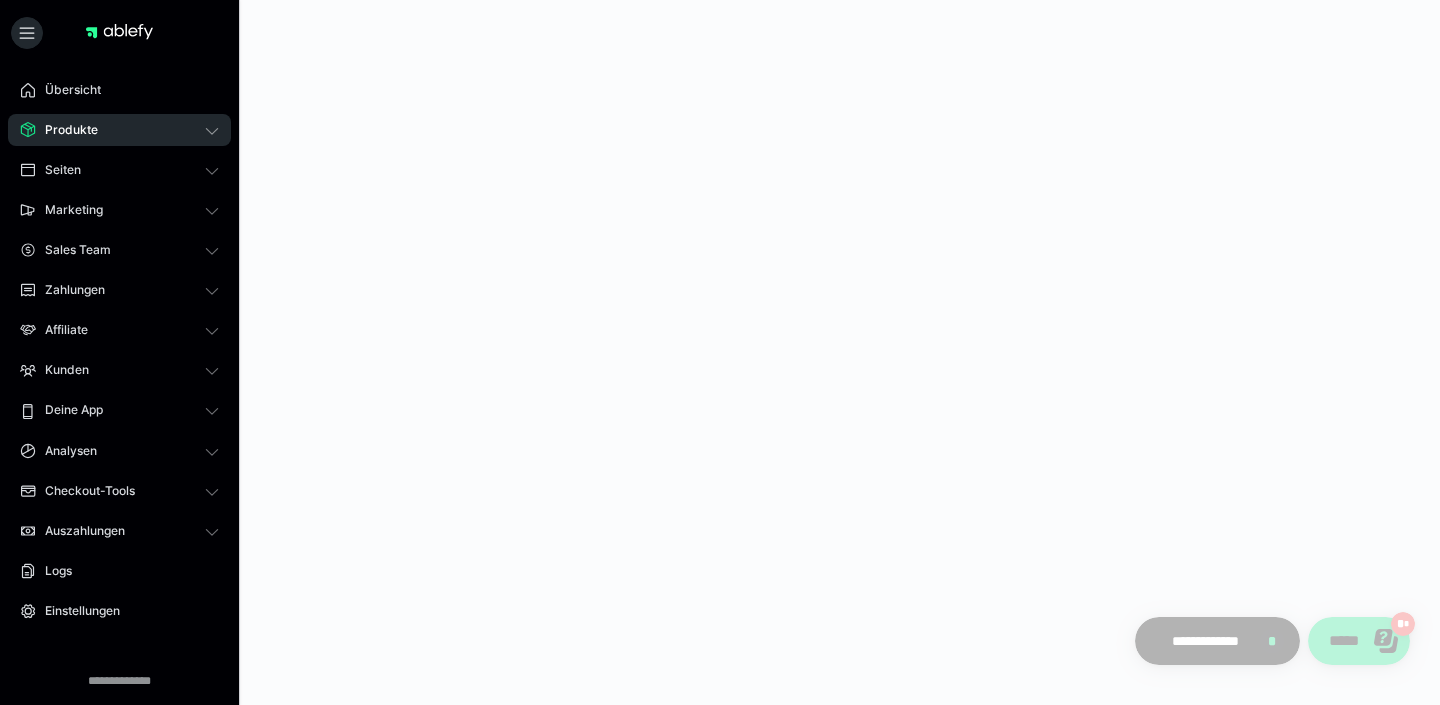 scroll, scrollTop: 0, scrollLeft: 0, axis: both 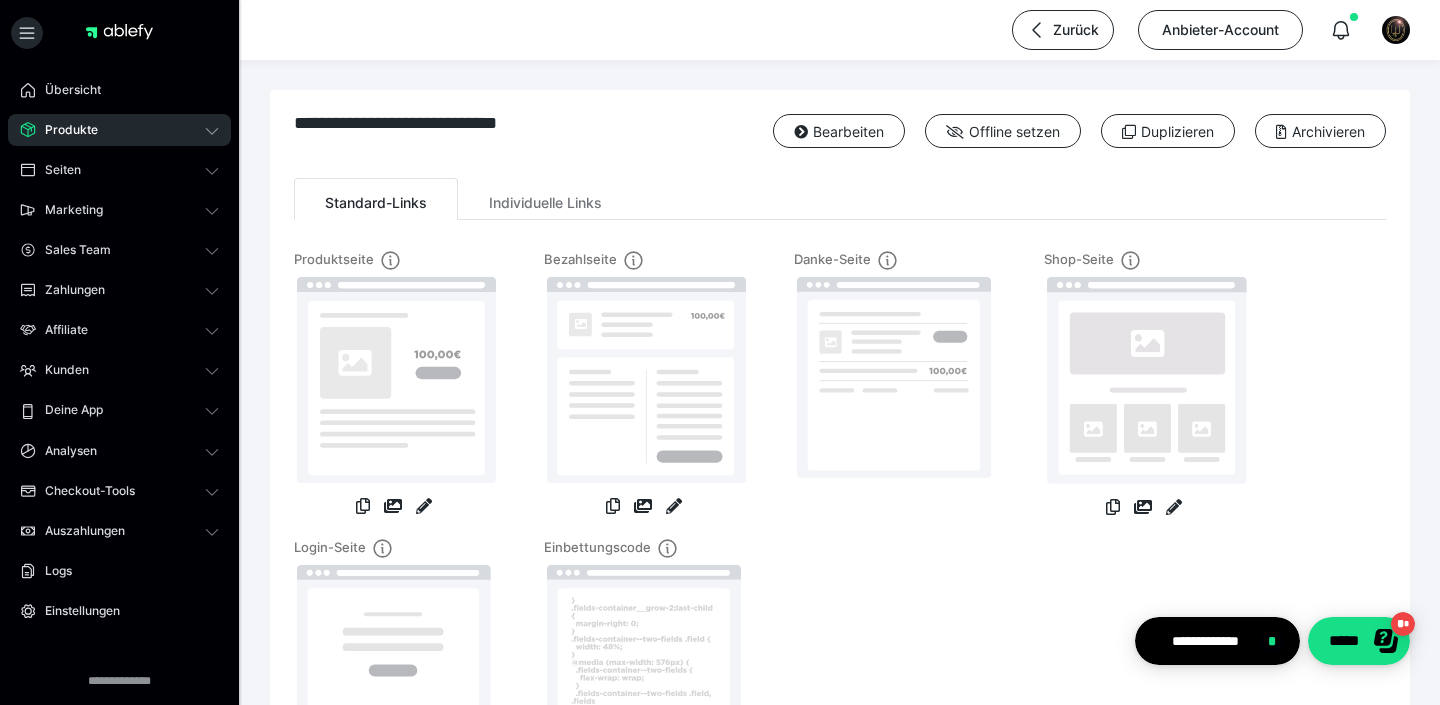 click at bounding box center (644, 386) 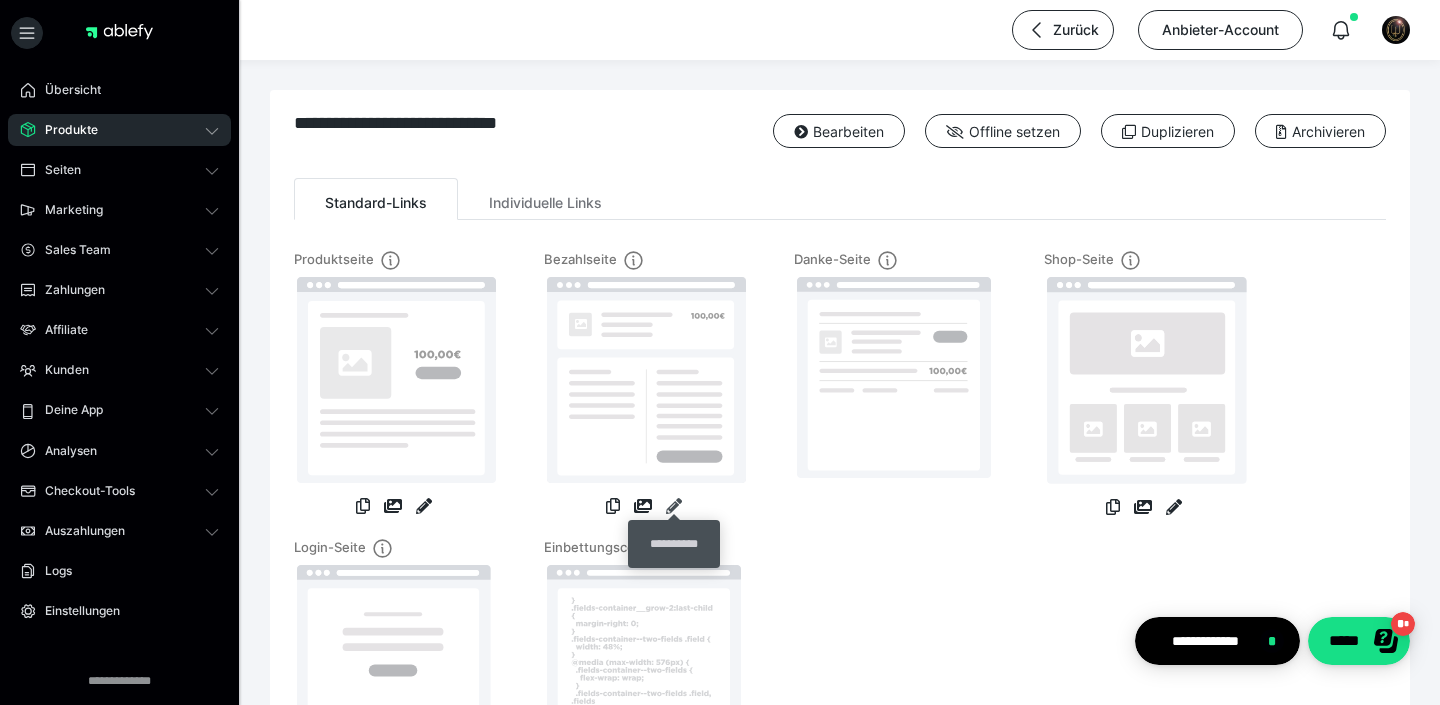 click at bounding box center (674, 506) 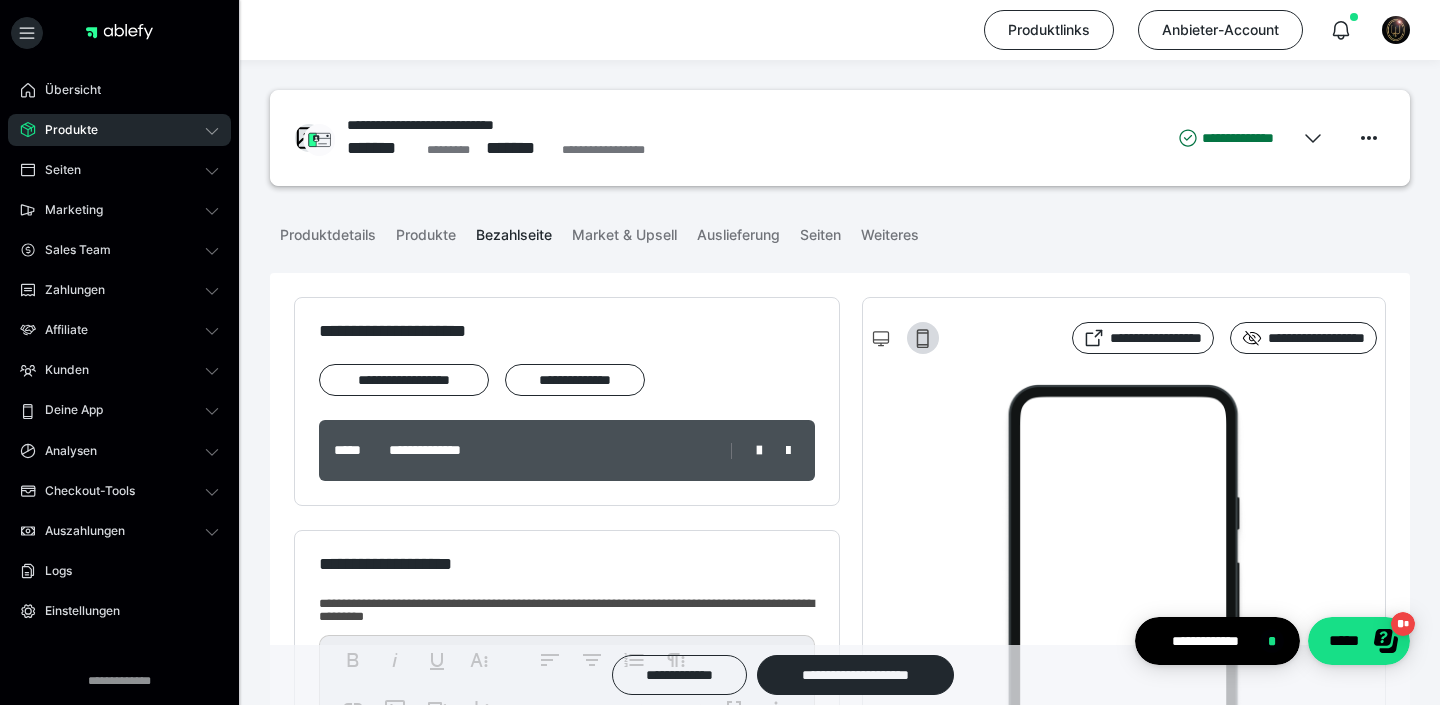 scroll, scrollTop: 572, scrollLeft: 0, axis: vertical 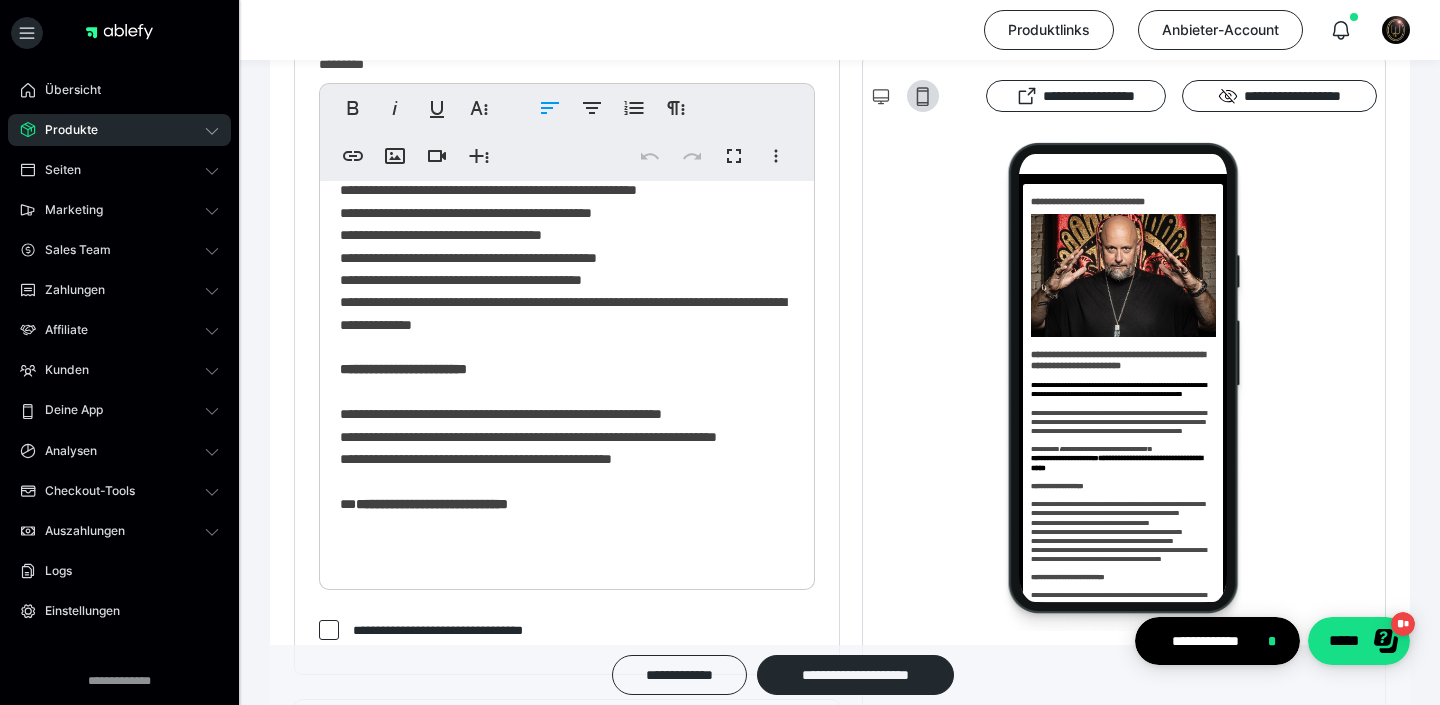 click on "**********" at bounding box center [567, 39] 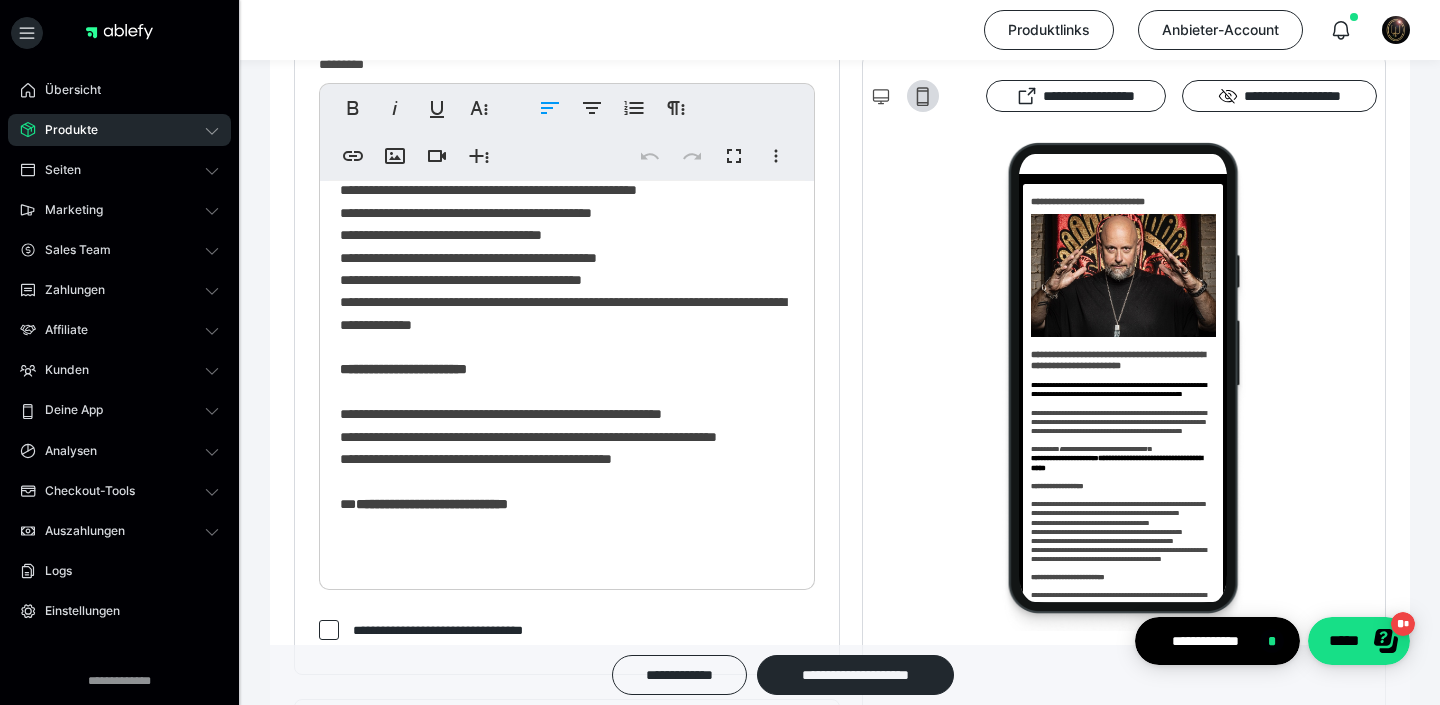 type 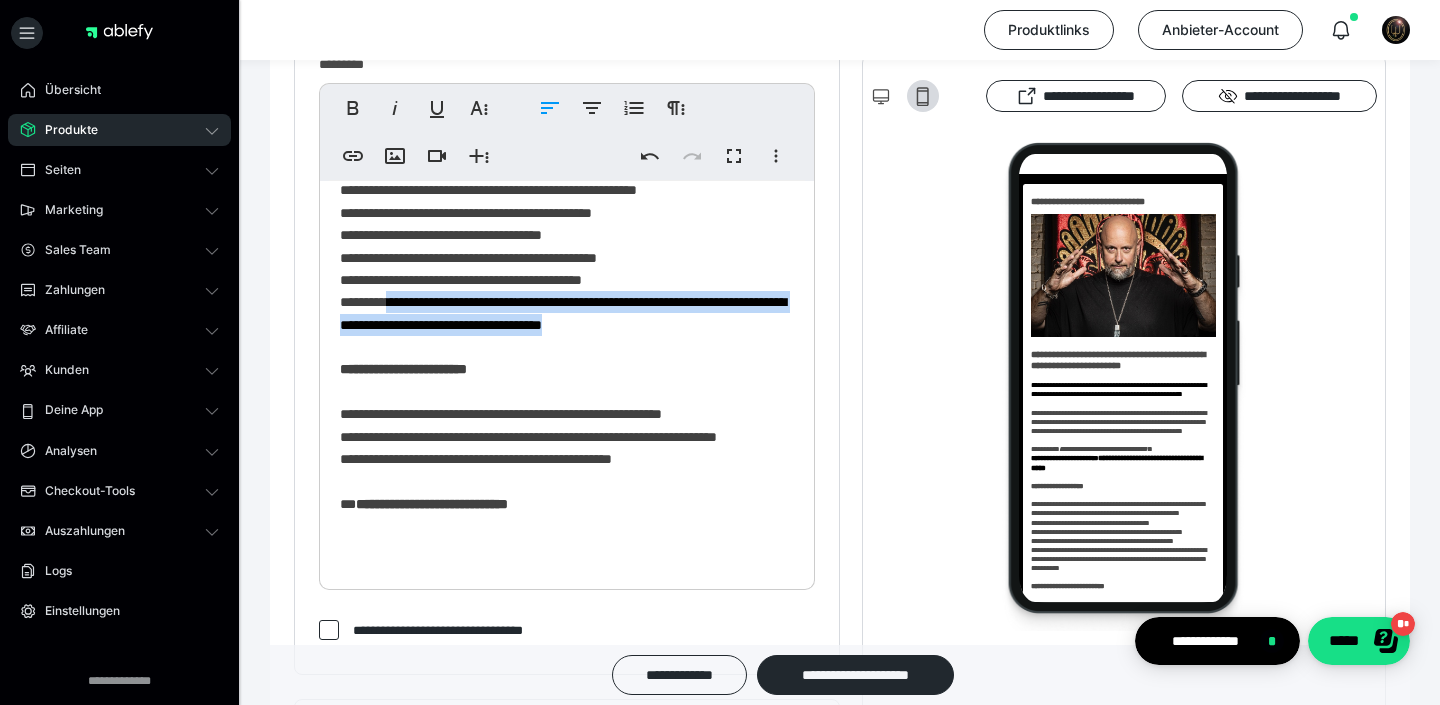 drag, startPoint x: 422, startPoint y: 324, endPoint x: 780, endPoint y: 350, distance: 358.9429 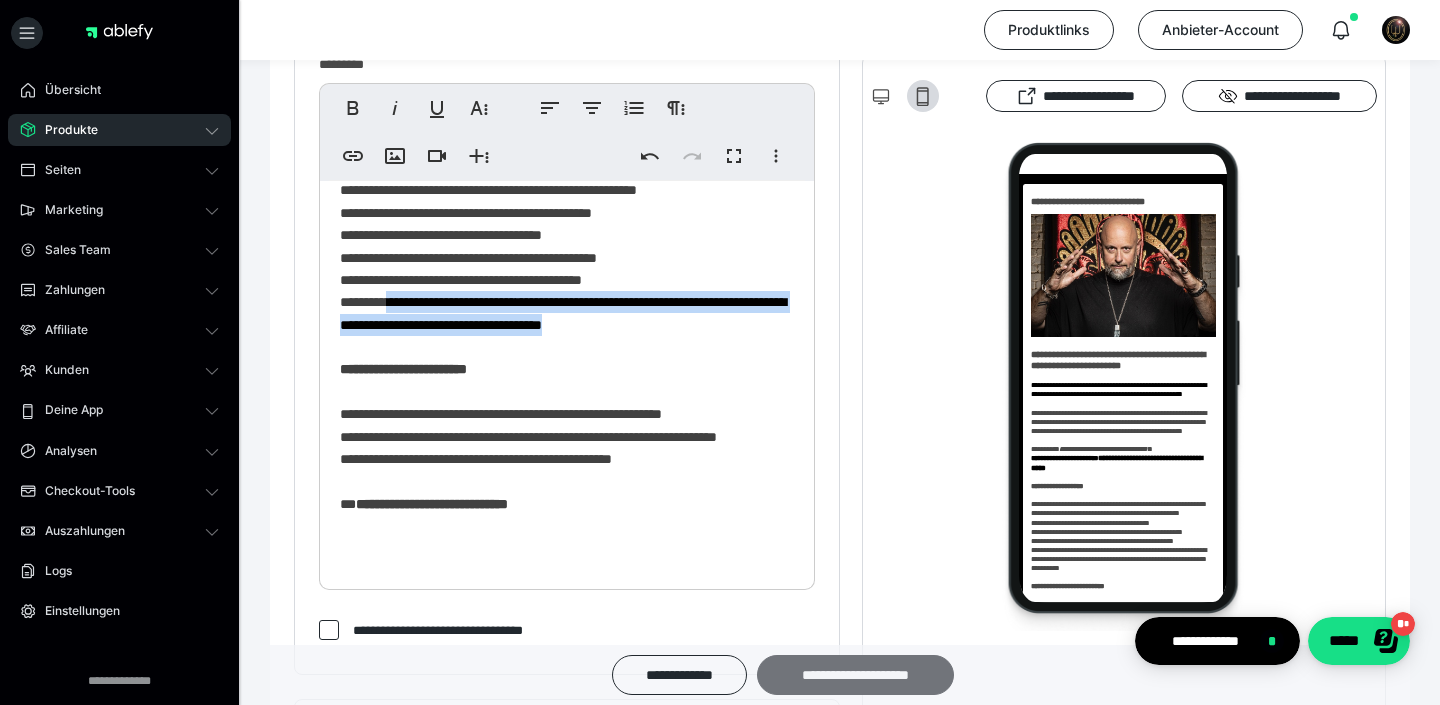 click on "**********" at bounding box center (855, 675) 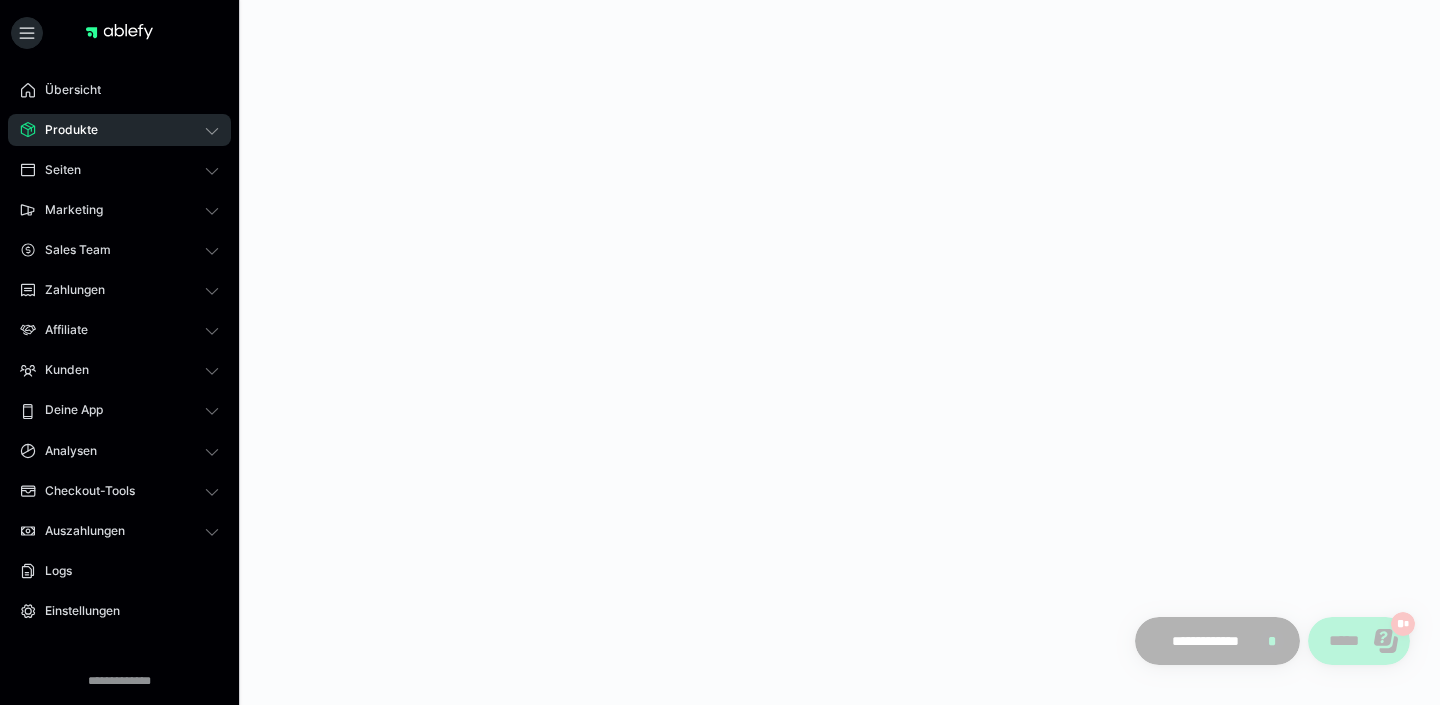 scroll, scrollTop: 0, scrollLeft: 0, axis: both 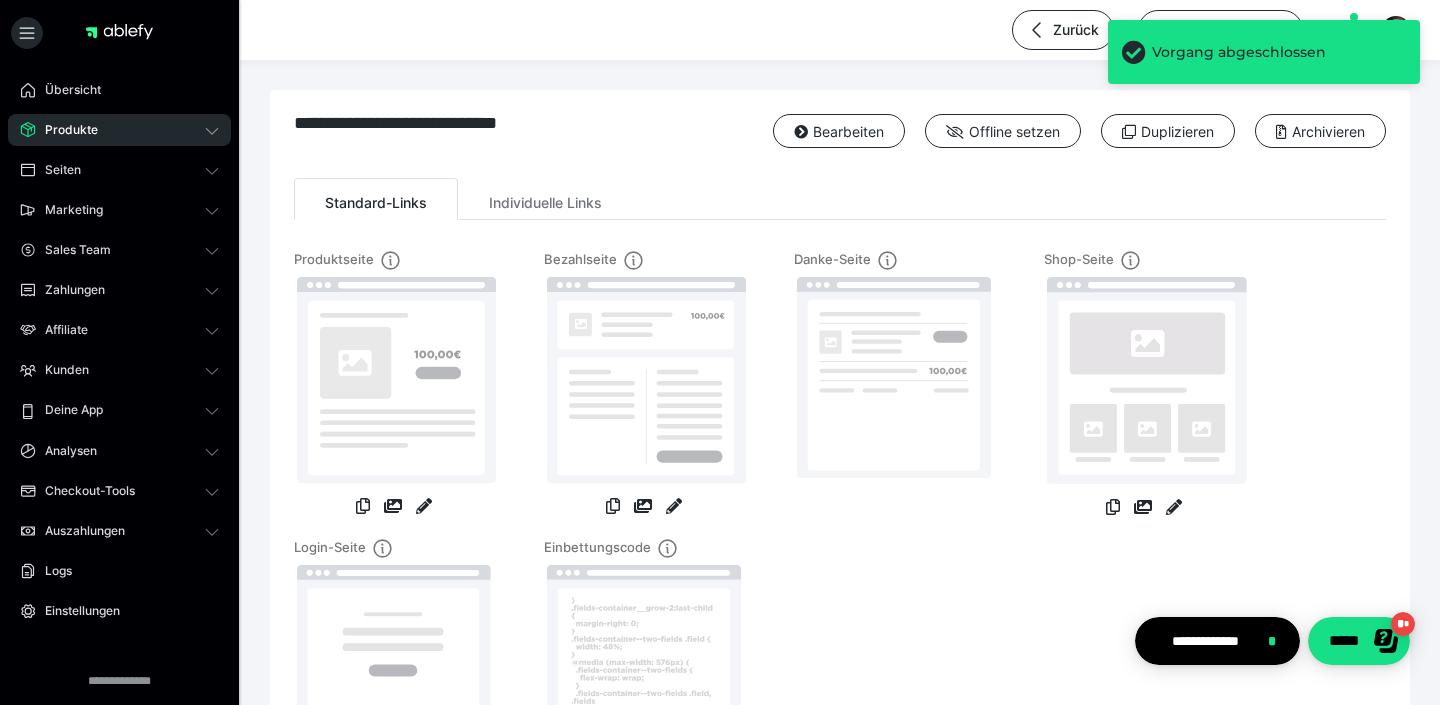 click on "Produkte" at bounding box center [64, 130] 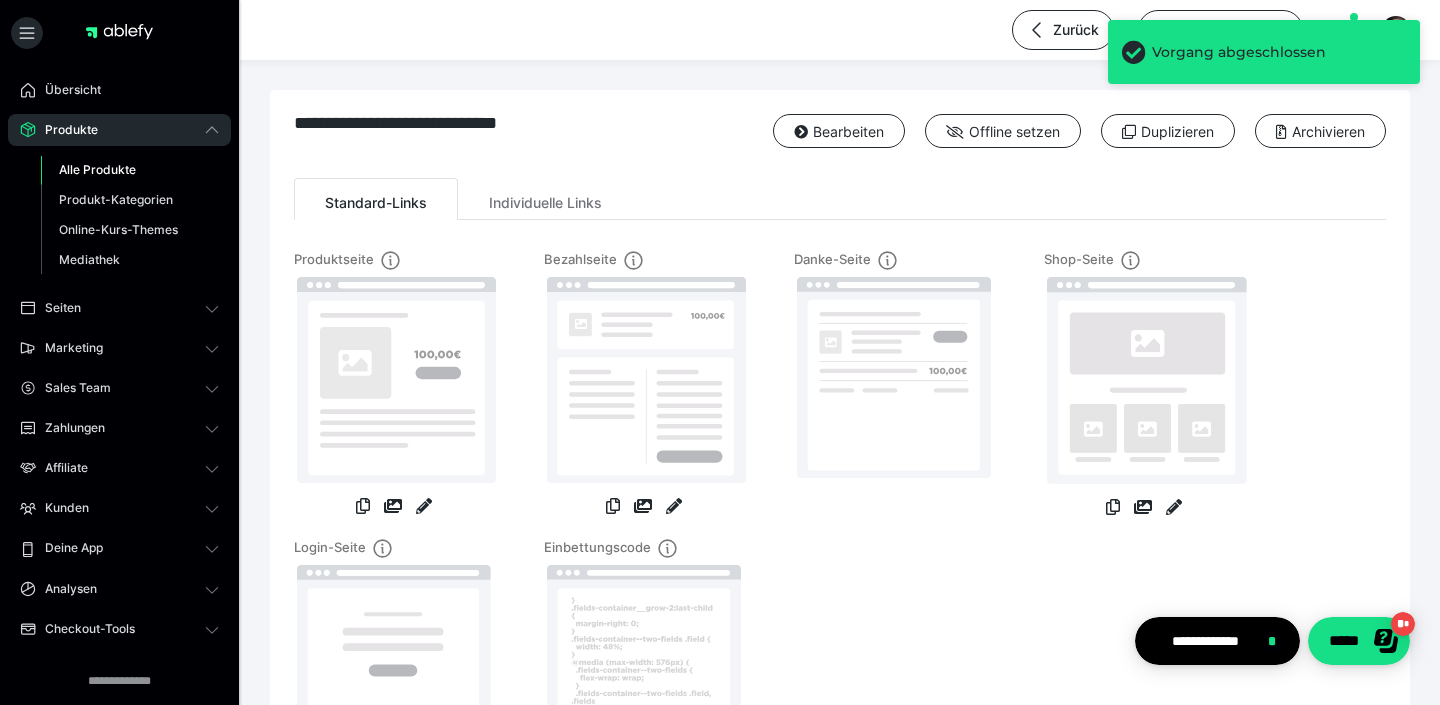 click on "Alle Produkte" at bounding box center (97, 169) 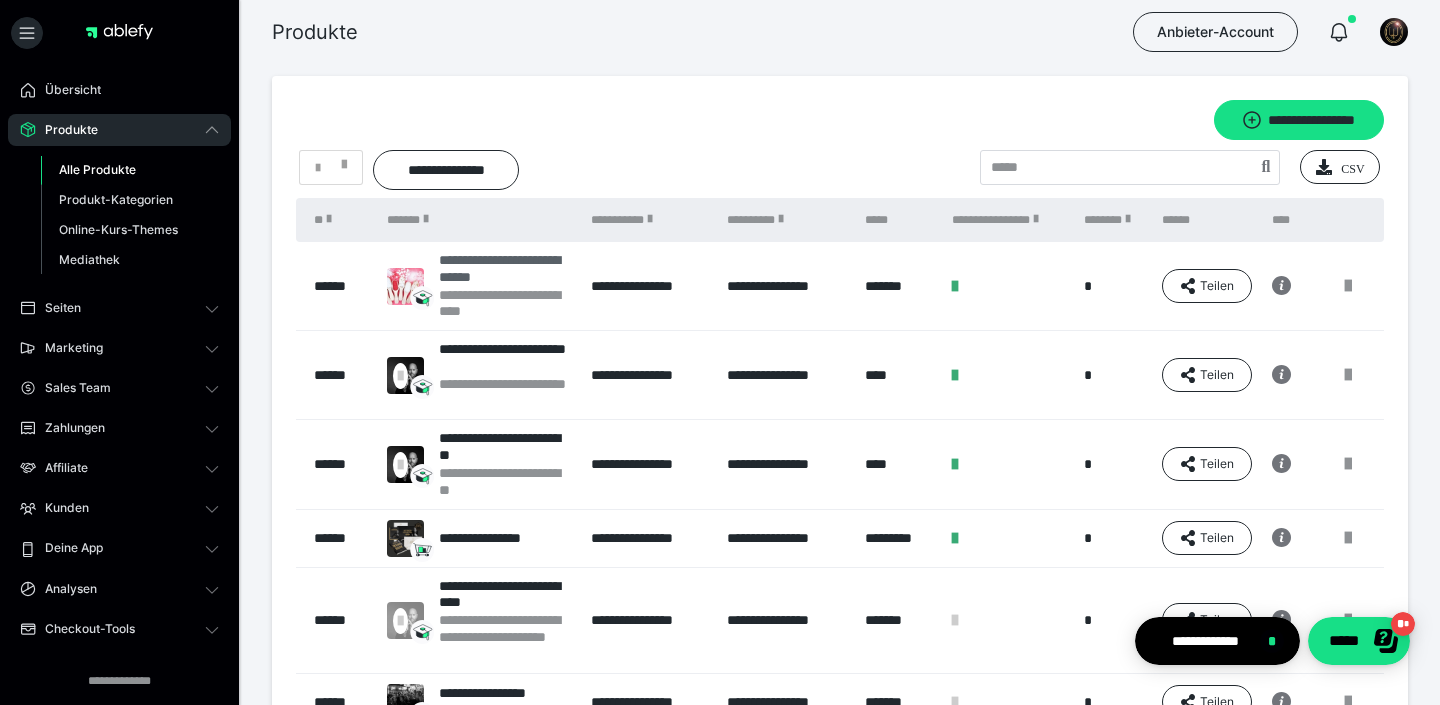click on "**********" at bounding box center [505, 269] 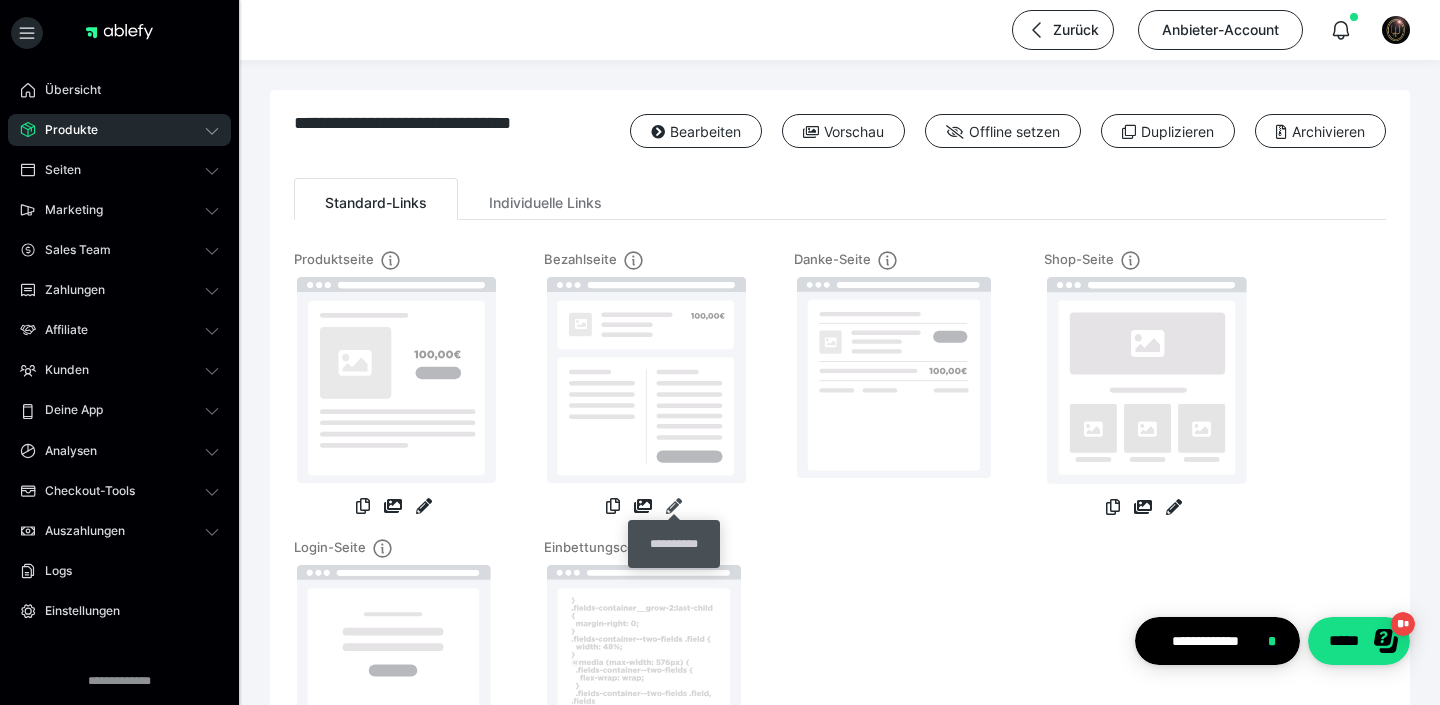 click at bounding box center [674, 506] 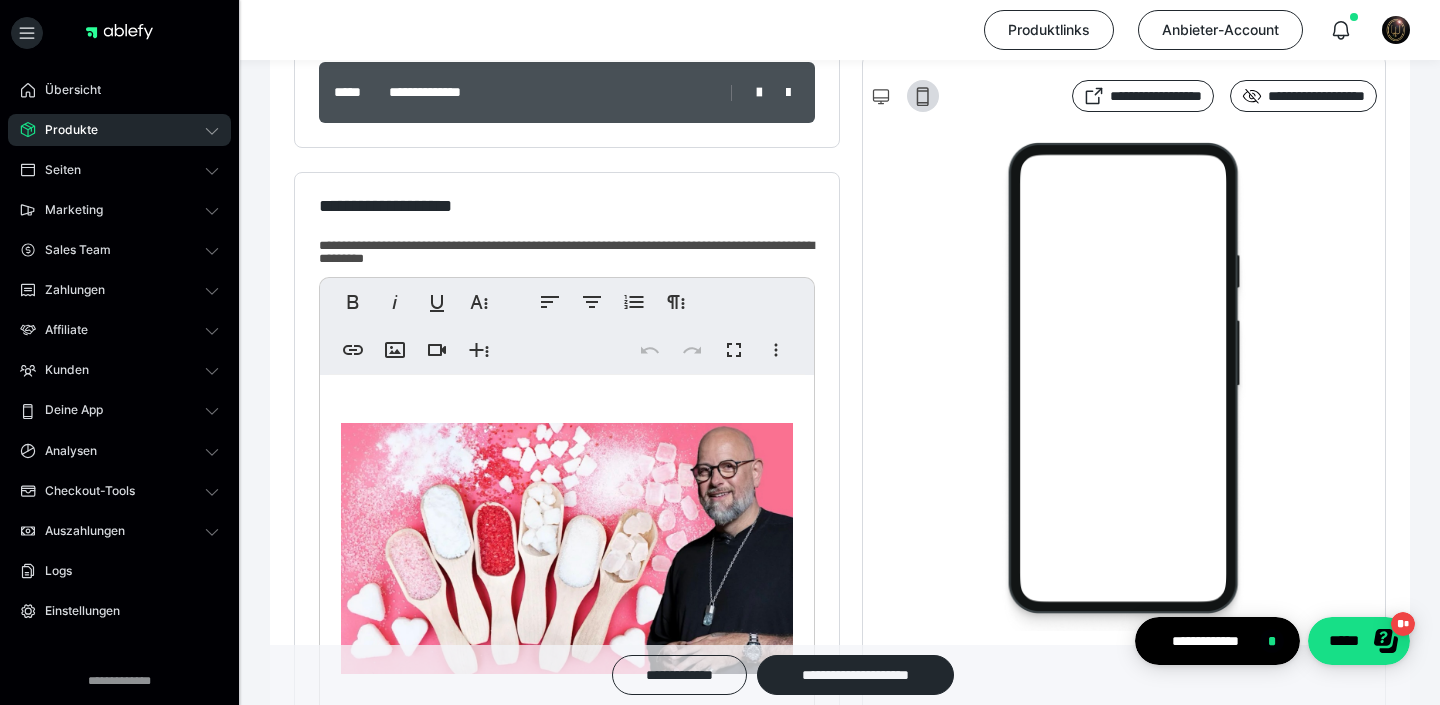 scroll, scrollTop: 441, scrollLeft: 0, axis: vertical 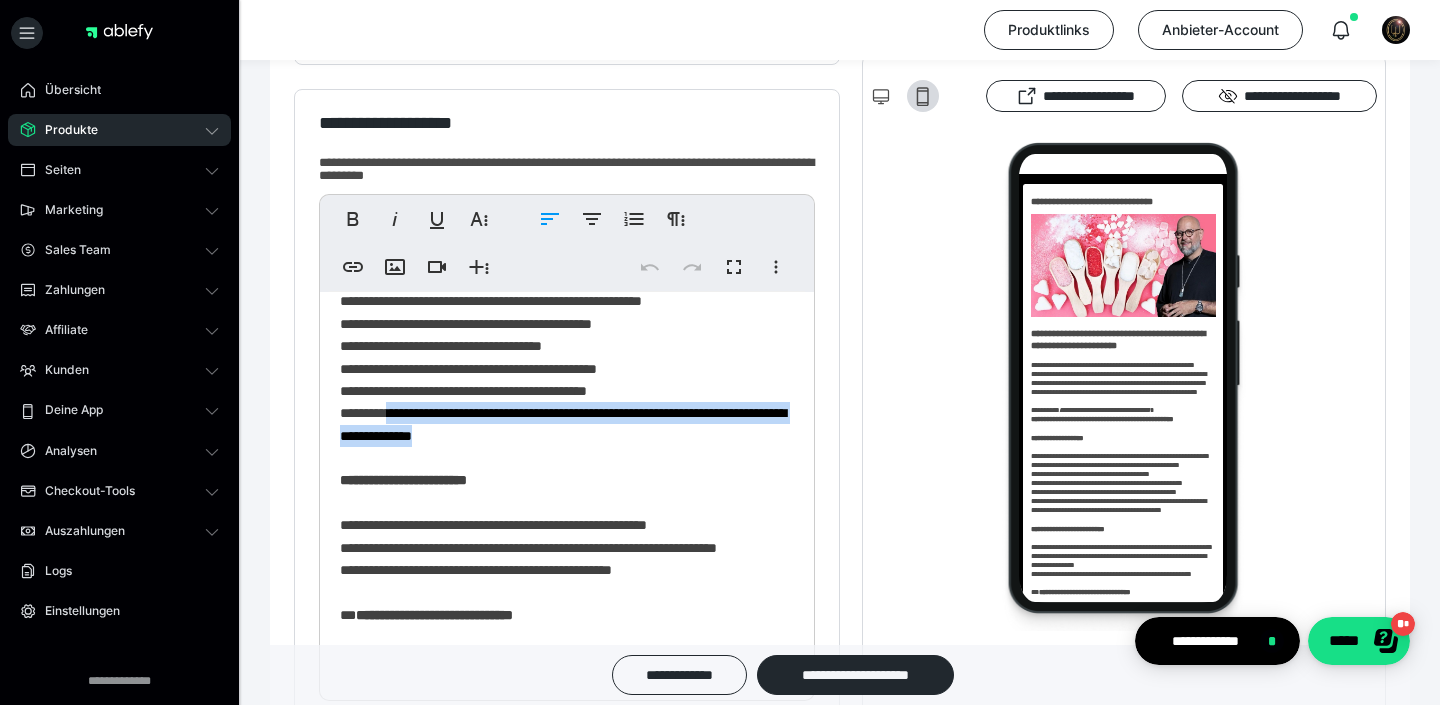 drag, startPoint x: 420, startPoint y: 437, endPoint x: 679, endPoint y: 467, distance: 260.73166 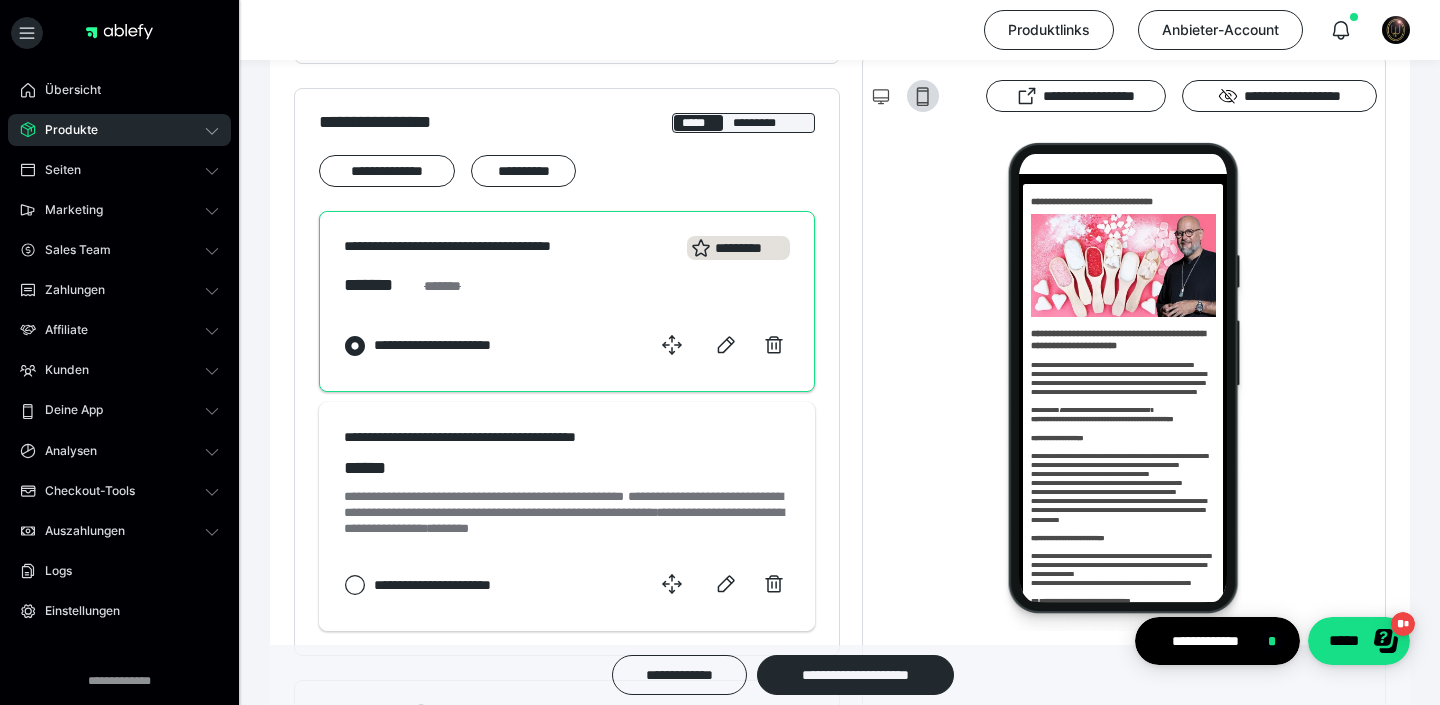 scroll, scrollTop: 1176, scrollLeft: 0, axis: vertical 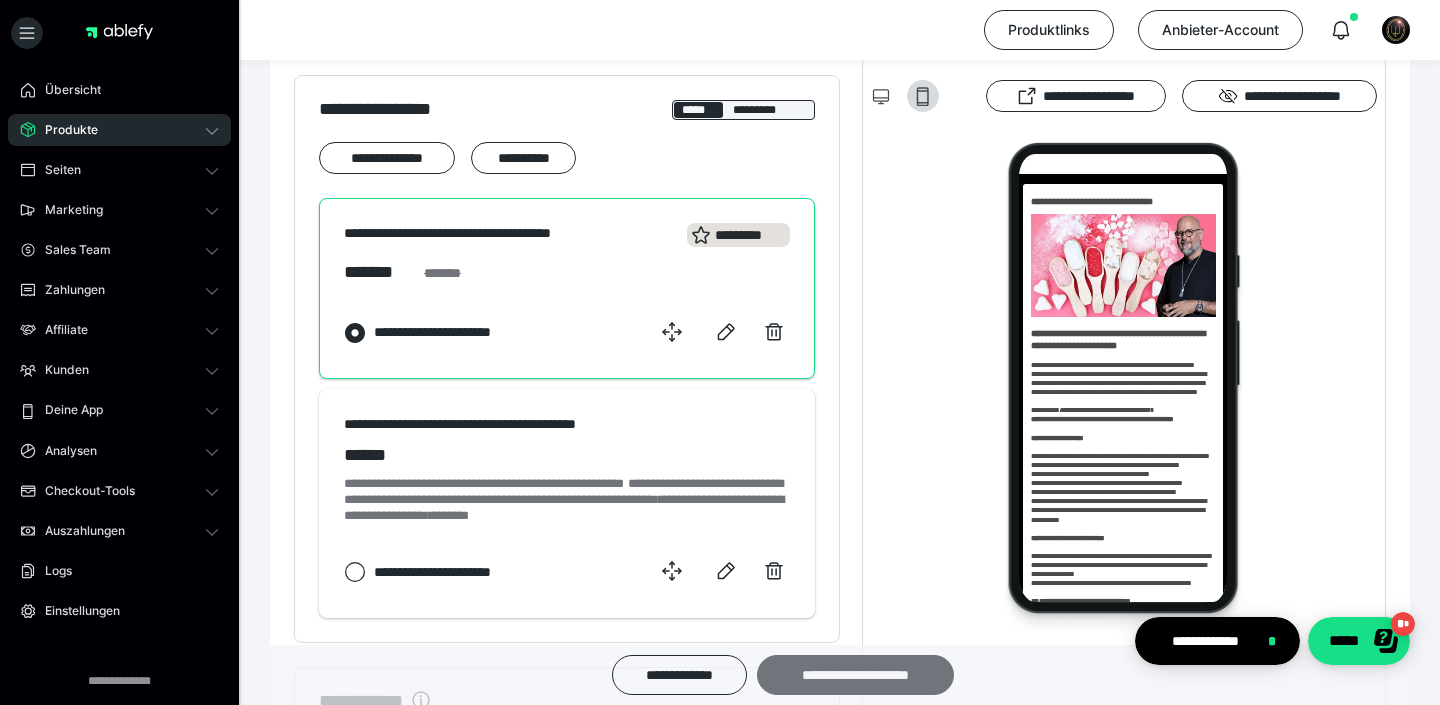 click on "**********" at bounding box center (855, 675) 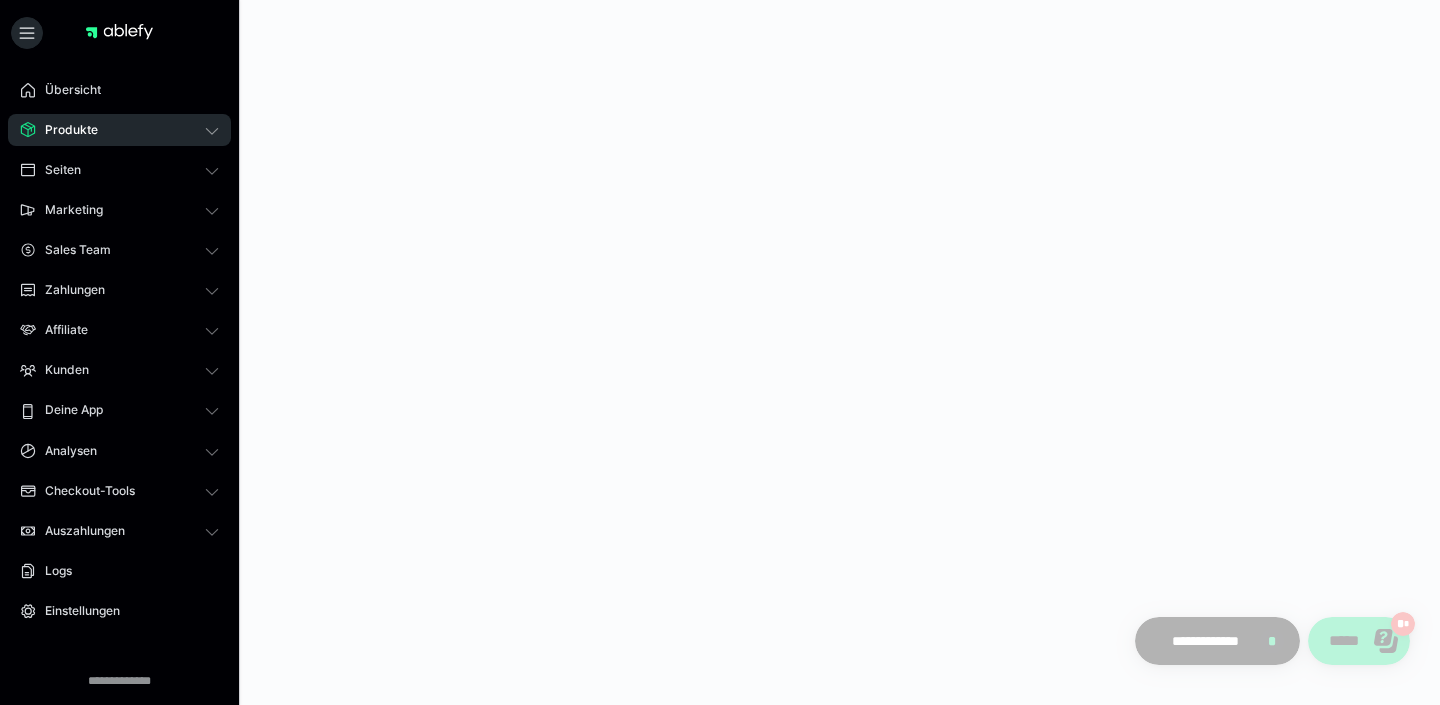 scroll, scrollTop: 0, scrollLeft: 0, axis: both 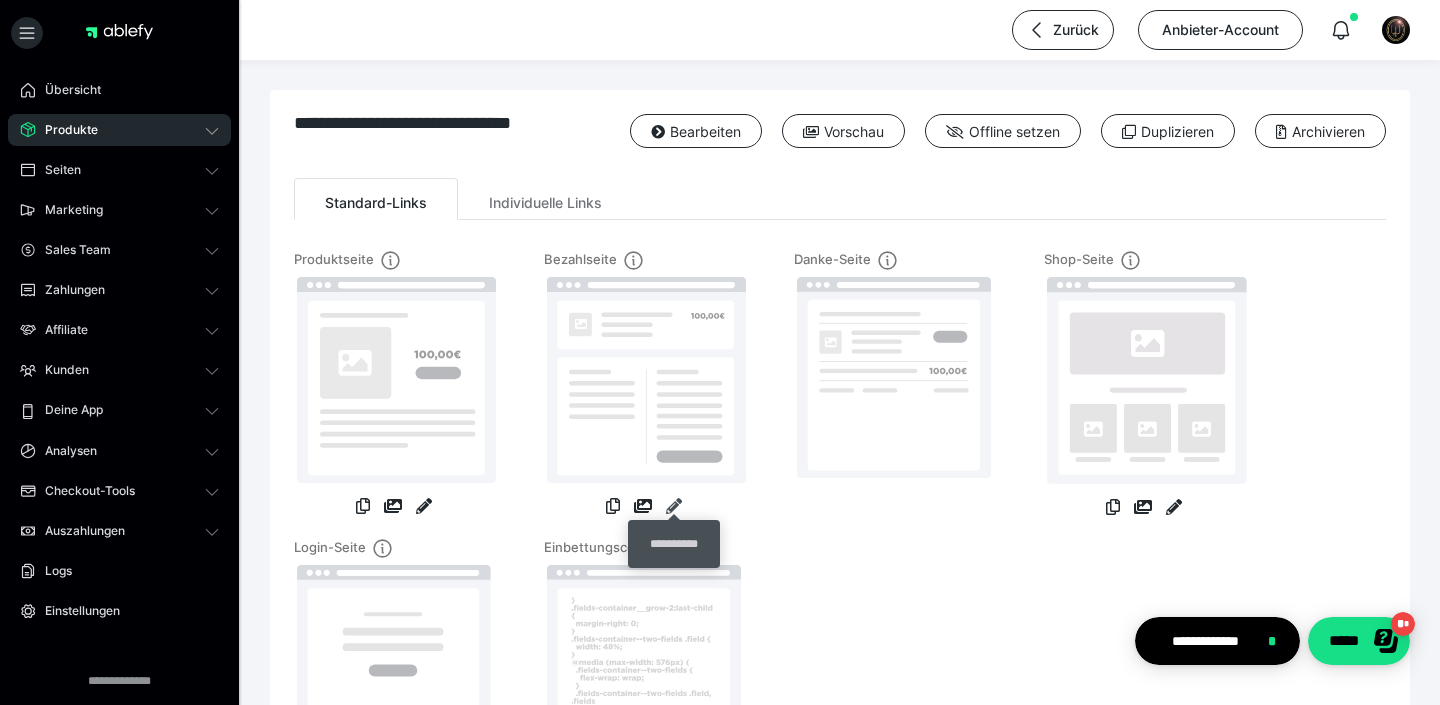 click at bounding box center [674, 506] 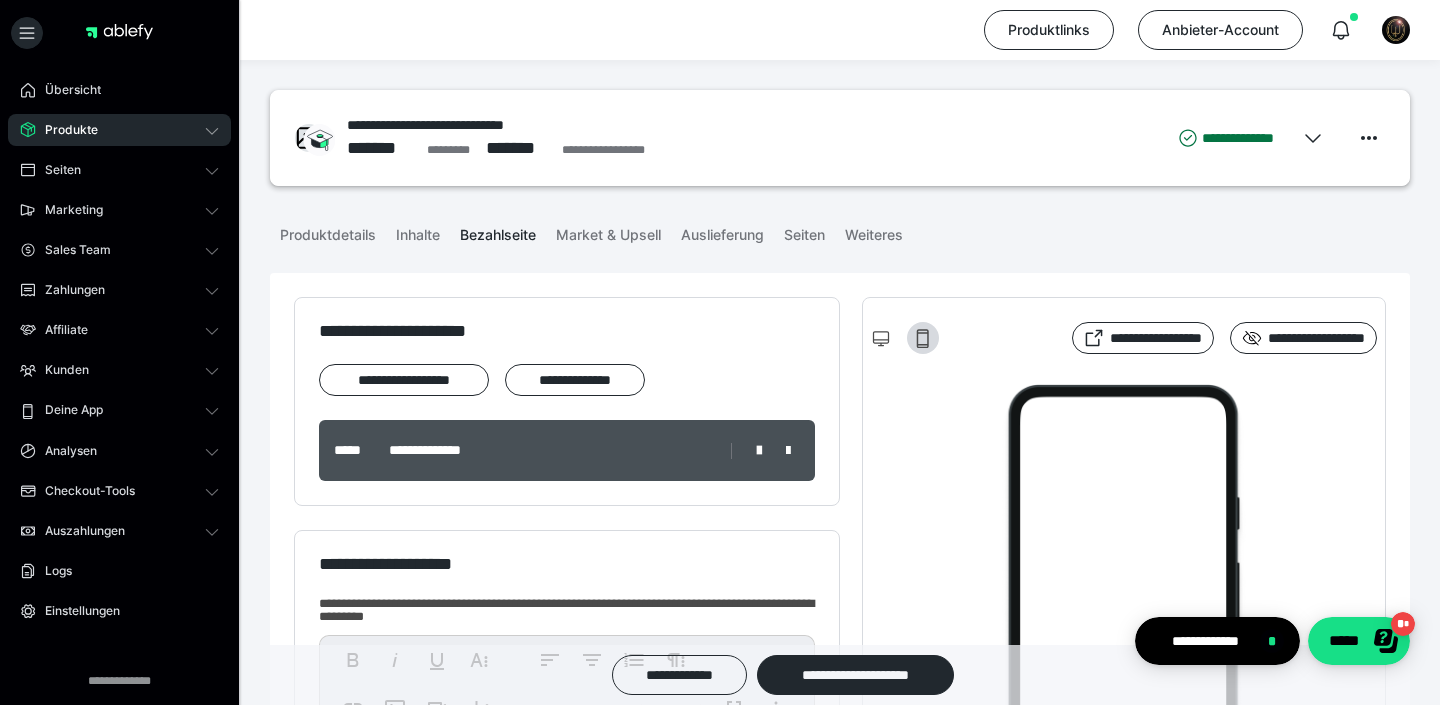 scroll, scrollTop: 573, scrollLeft: 0, axis: vertical 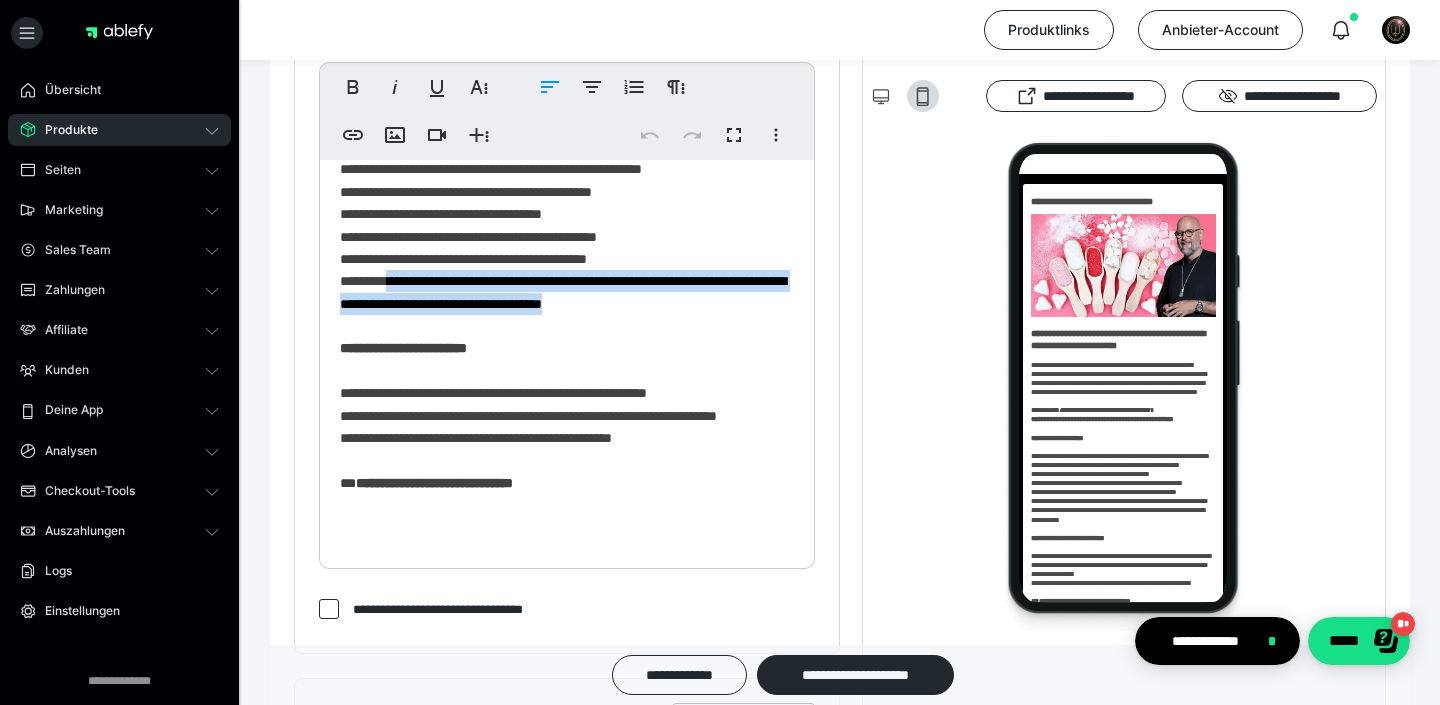 drag, startPoint x: 421, startPoint y: 305, endPoint x: 775, endPoint y: 330, distance: 354.88168 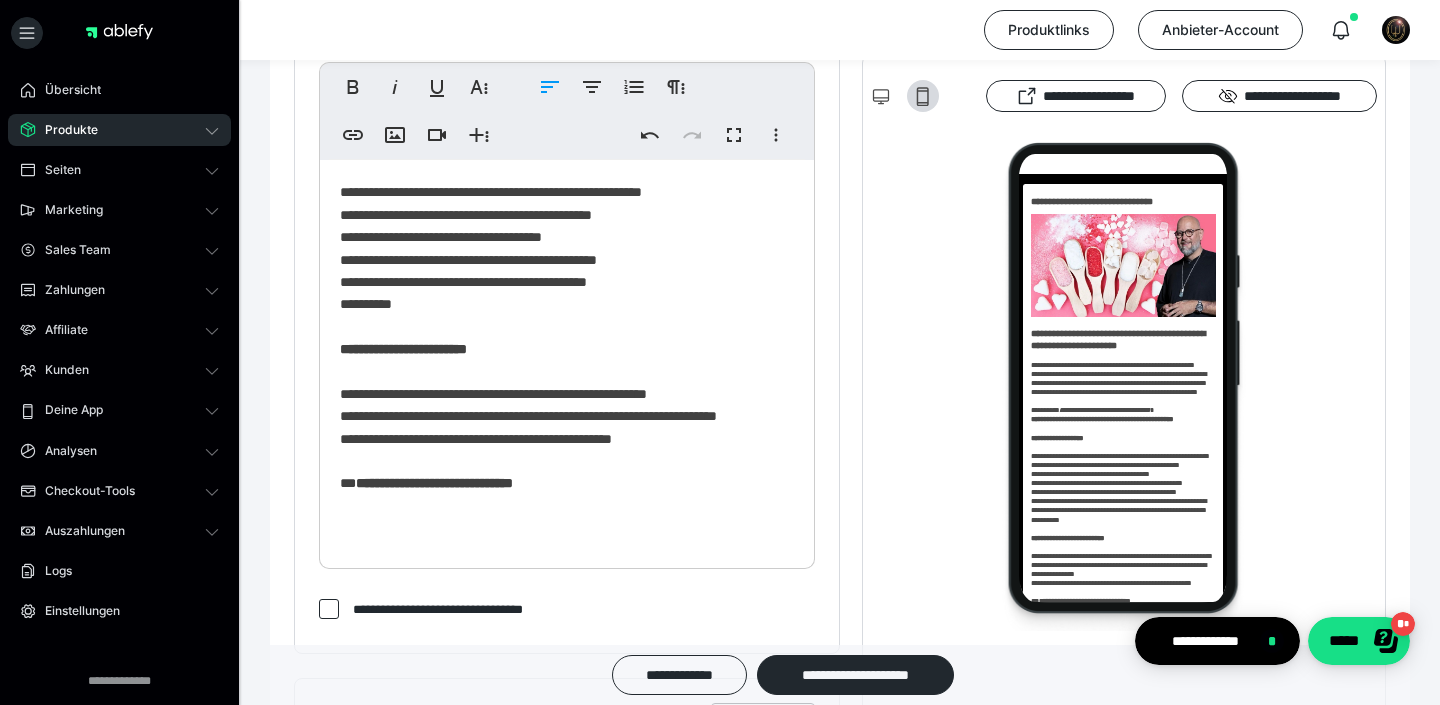 scroll, scrollTop: 596, scrollLeft: 0, axis: vertical 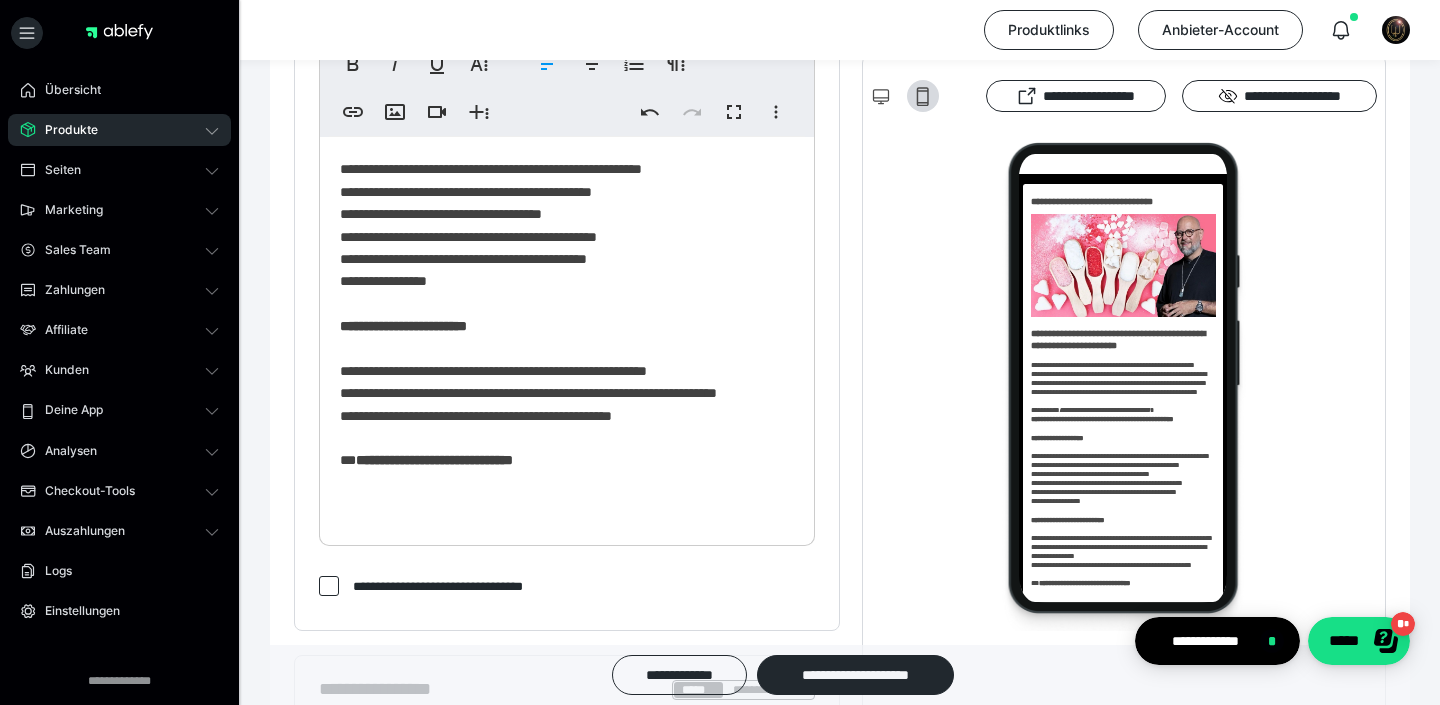 click on "**********" at bounding box center (567, 43) 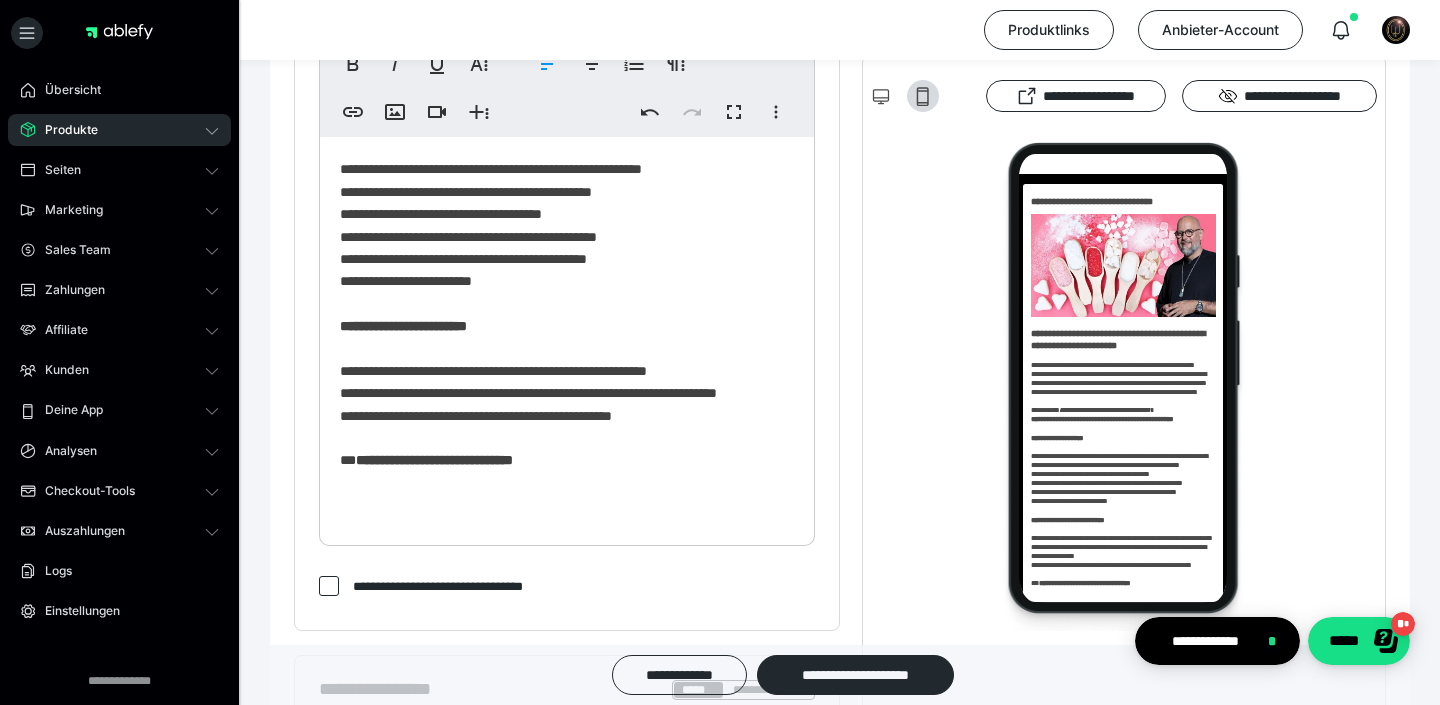 click on "**********" at bounding box center [567, 43] 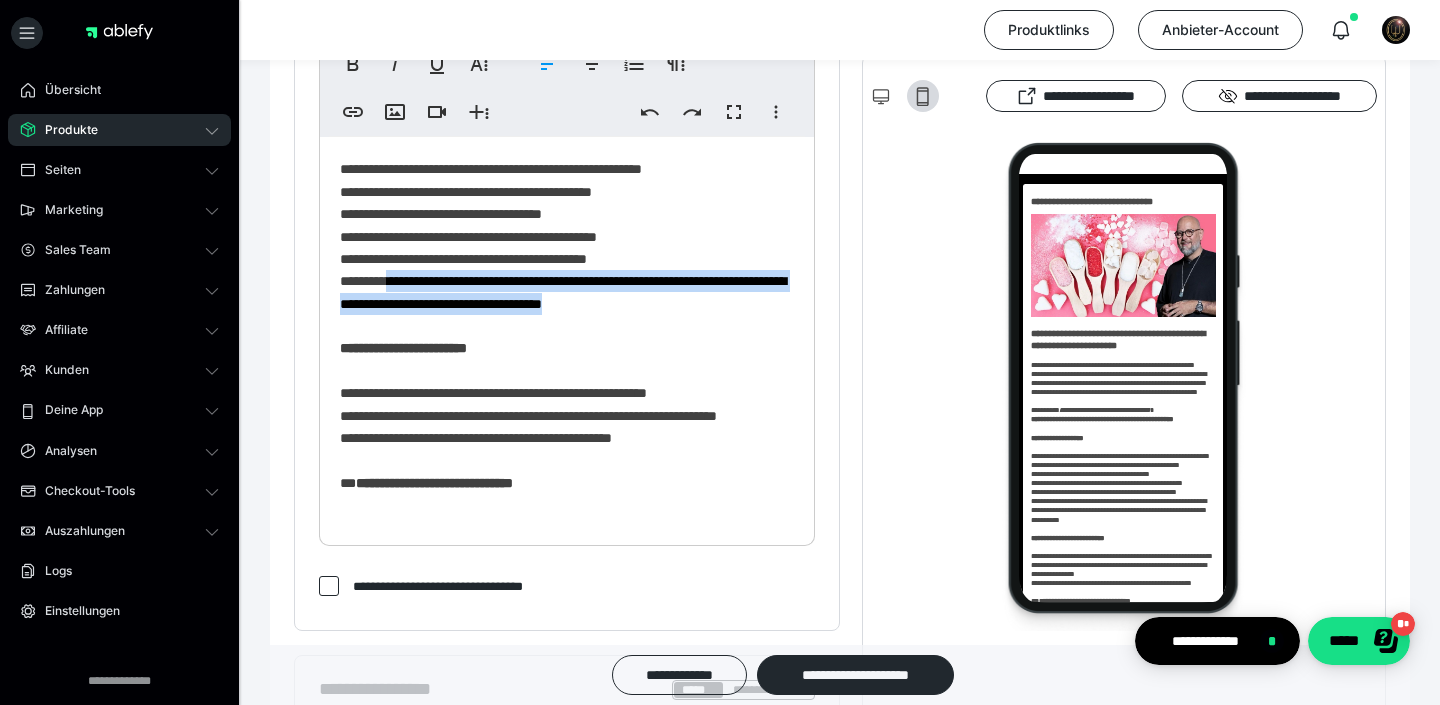 scroll, scrollTop: 573, scrollLeft: 0, axis: vertical 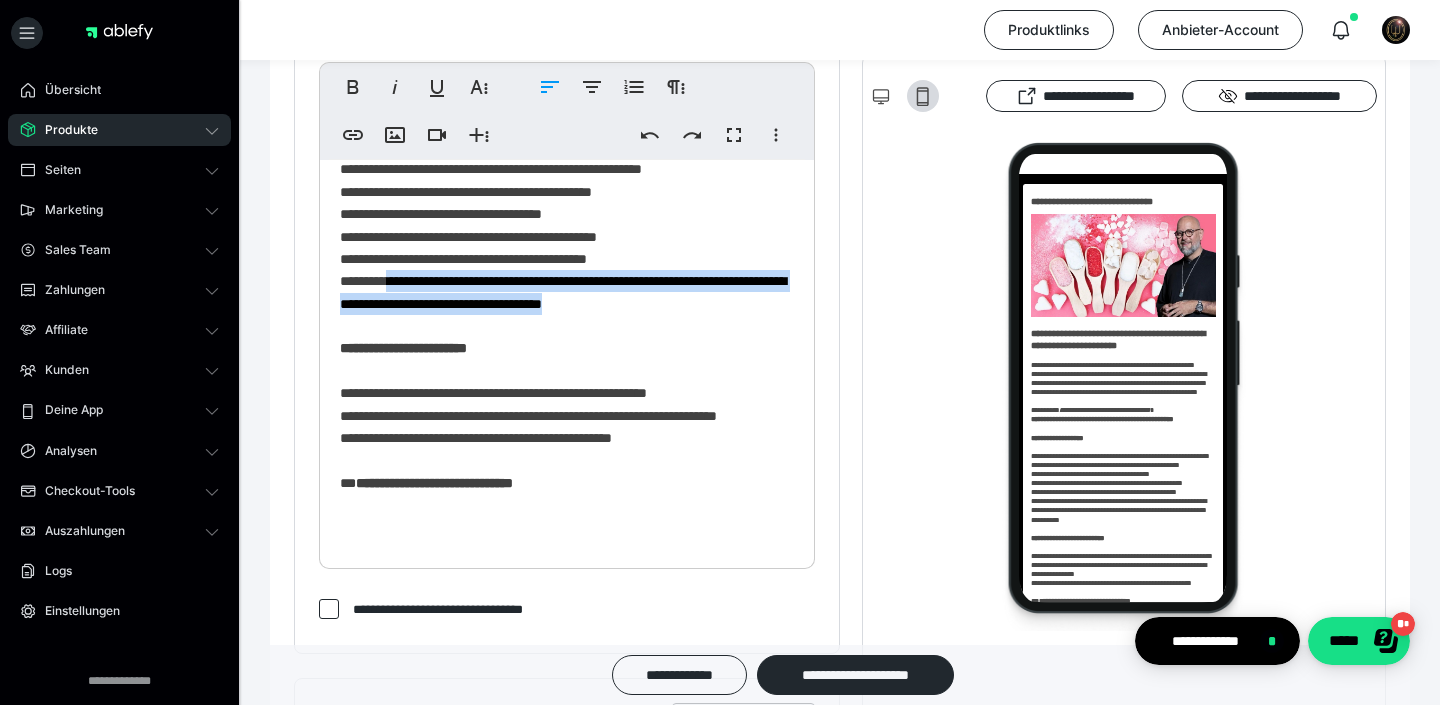 click on "**********" at bounding box center [567, 54] 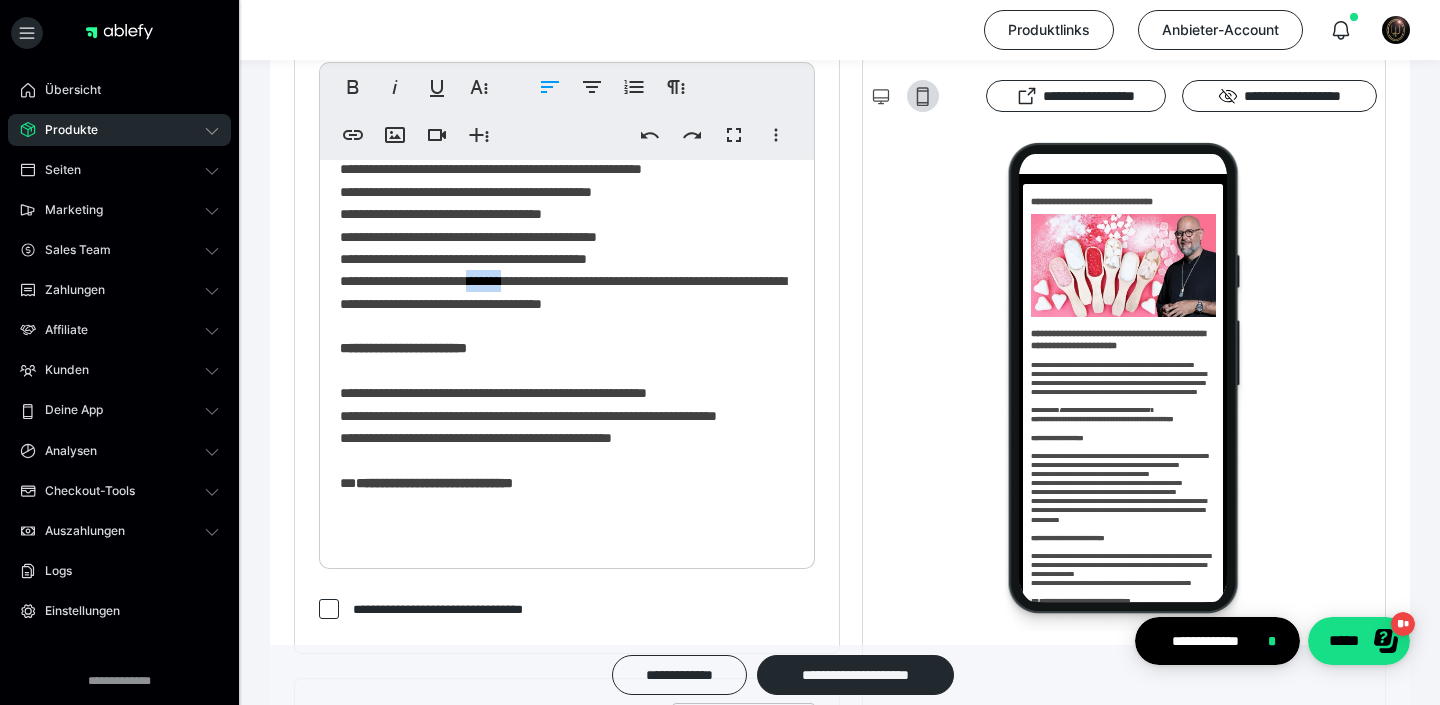 drag, startPoint x: 520, startPoint y: 304, endPoint x: 566, endPoint y: 307, distance: 46.09772 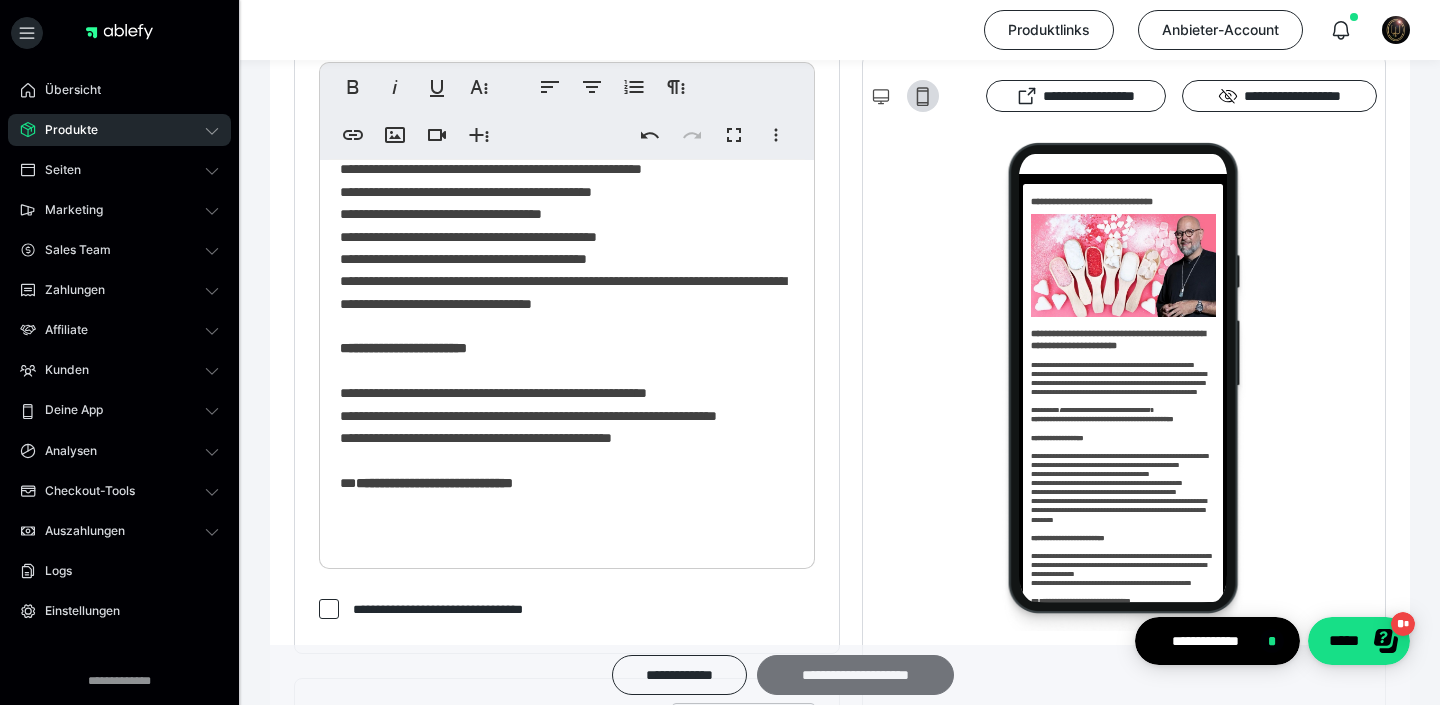 click on "**********" at bounding box center [855, 675] 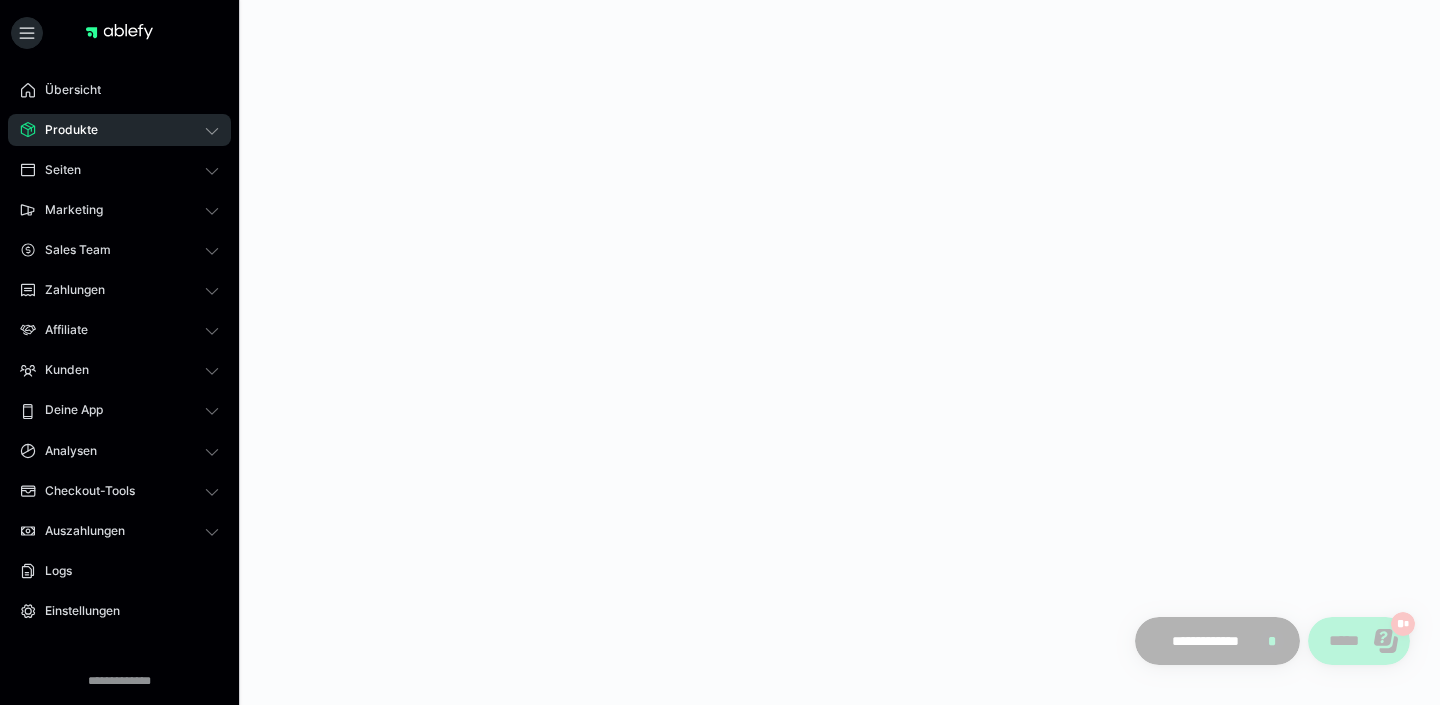 scroll, scrollTop: 0, scrollLeft: 0, axis: both 